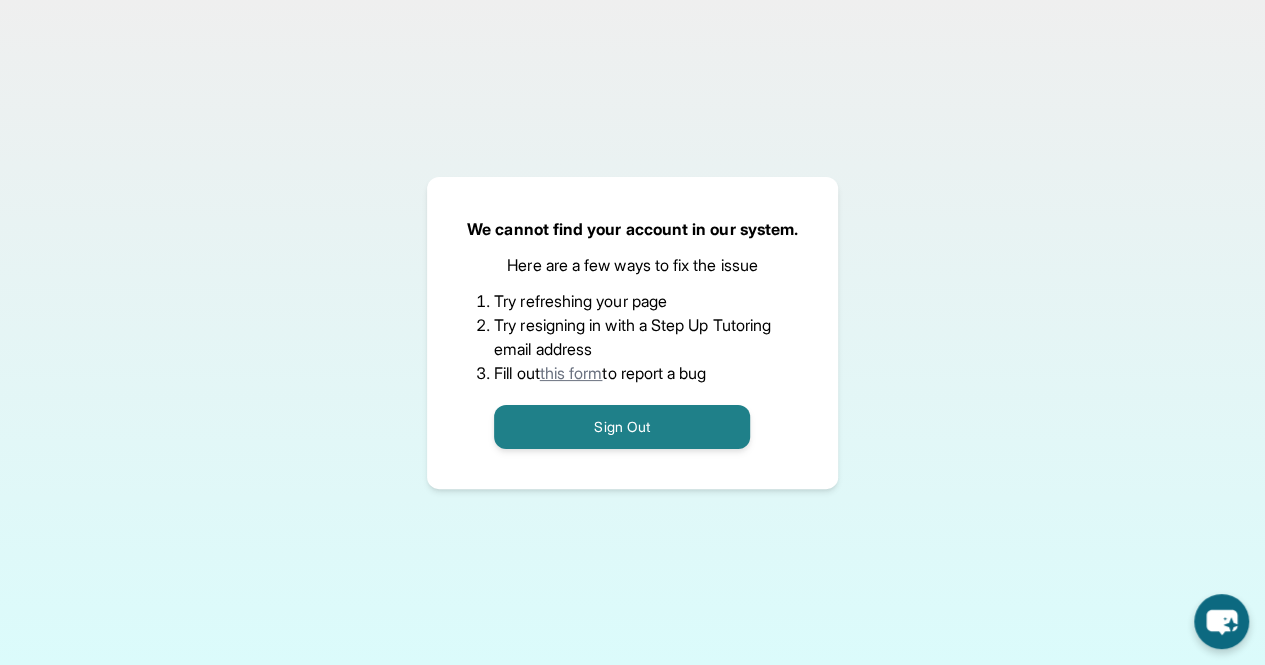 scroll, scrollTop: 12, scrollLeft: 0, axis: vertical 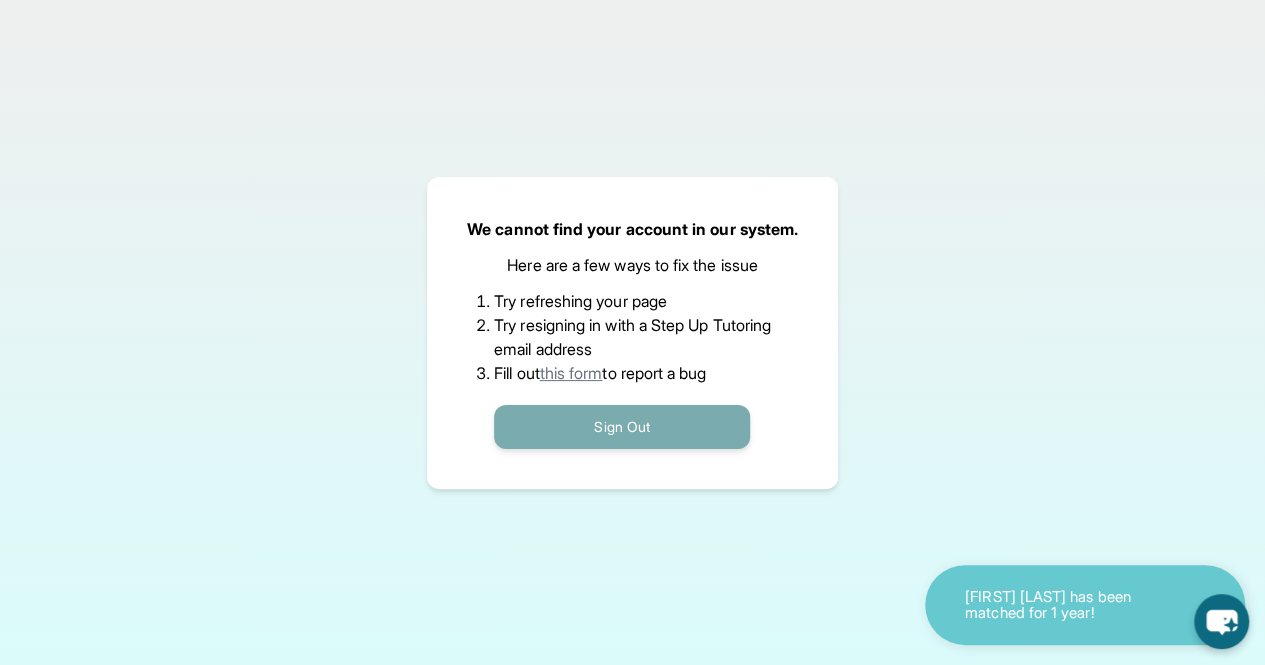 click on "Sign Out" at bounding box center (622, 427) 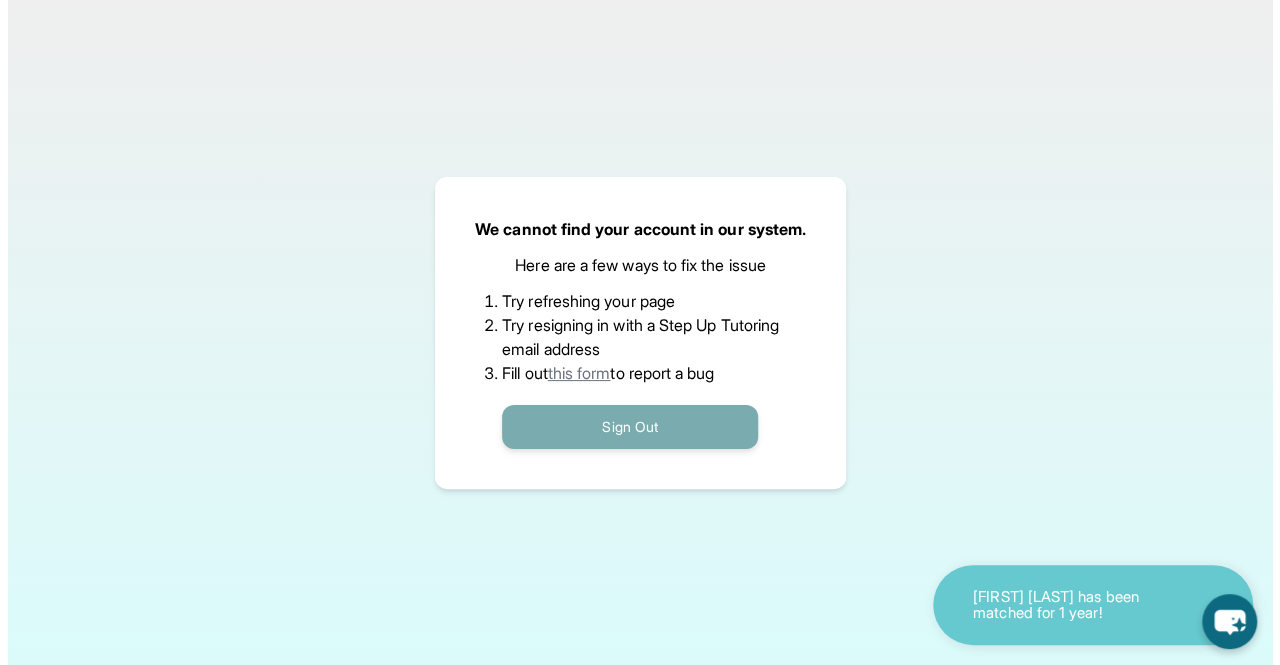 scroll, scrollTop: 0, scrollLeft: 0, axis: both 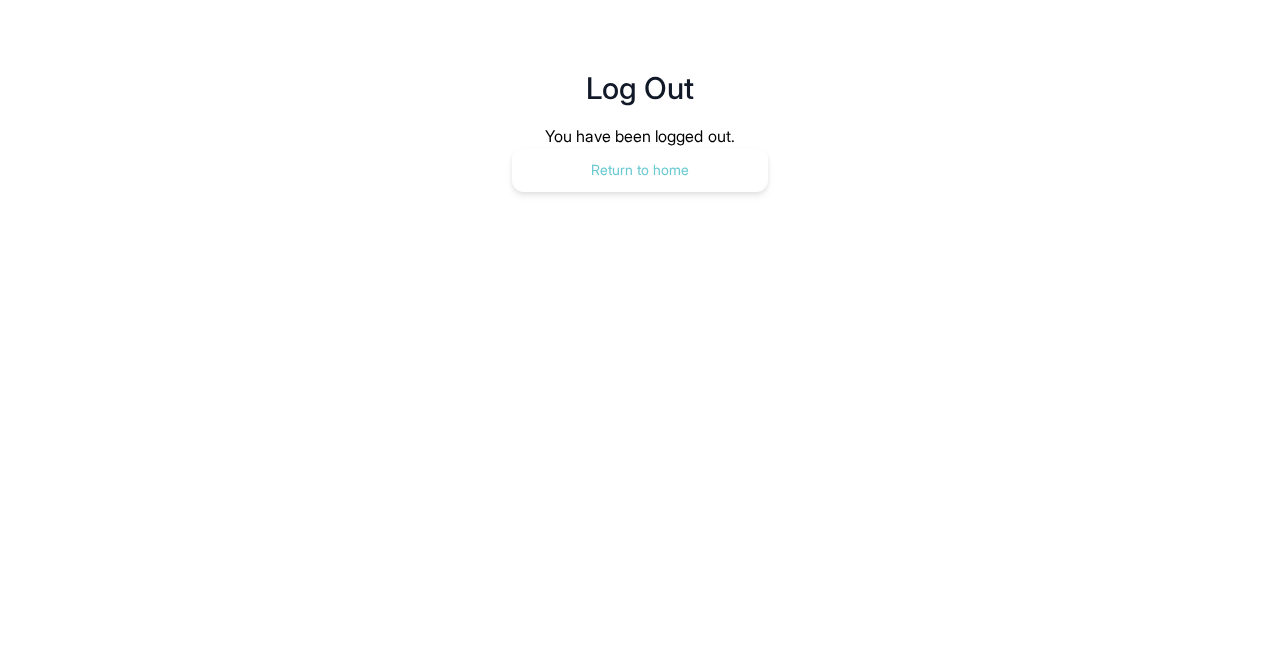 click on "Return to home" at bounding box center [640, 170] 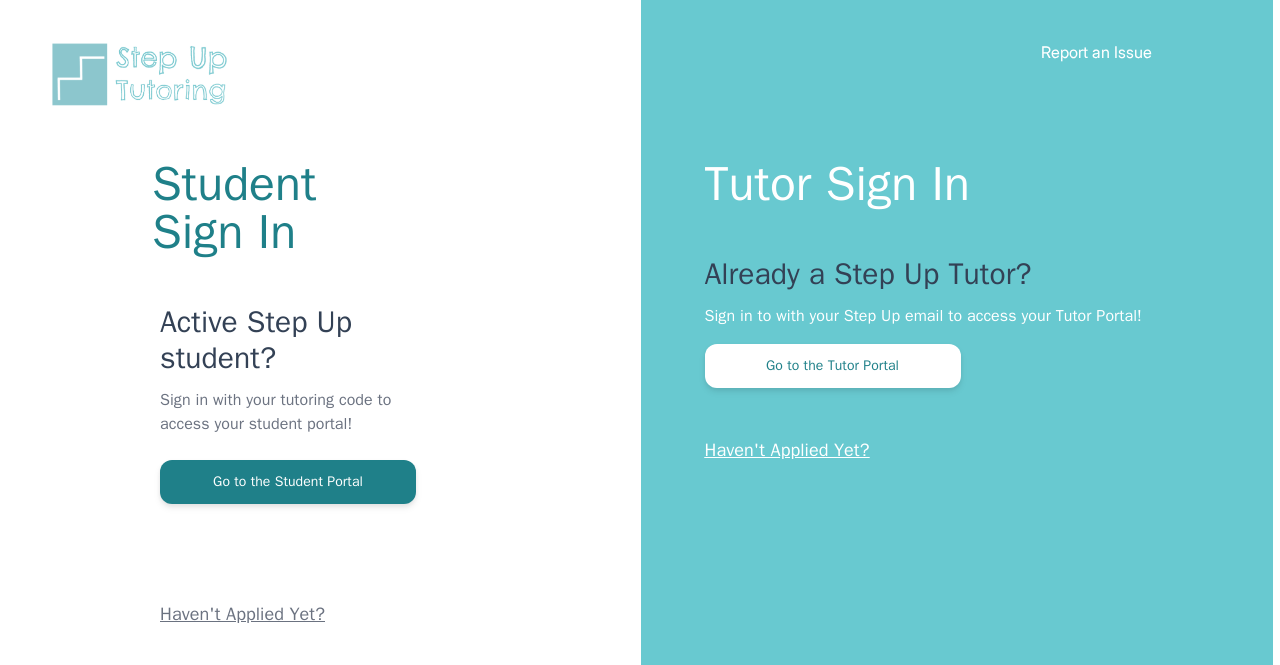 scroll, scrollTop: 0, scrollLeft: 0, axis: both 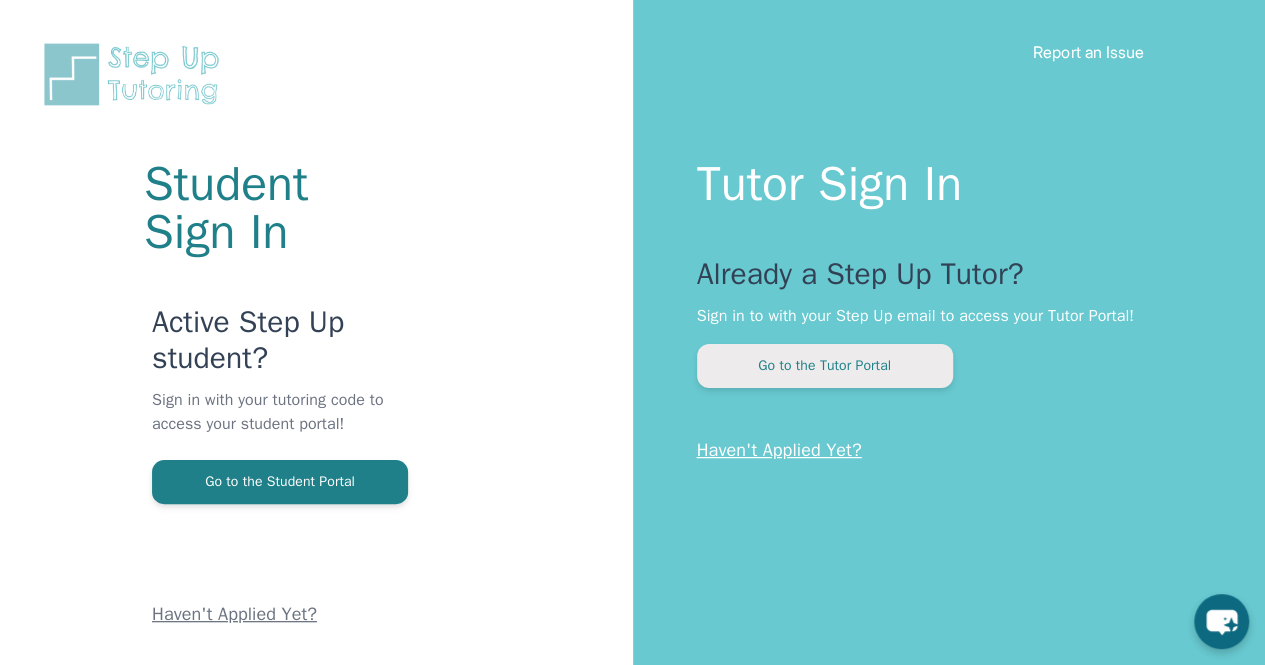 click on "Go to the Tutor Portal" at bounding box center (825, 366) 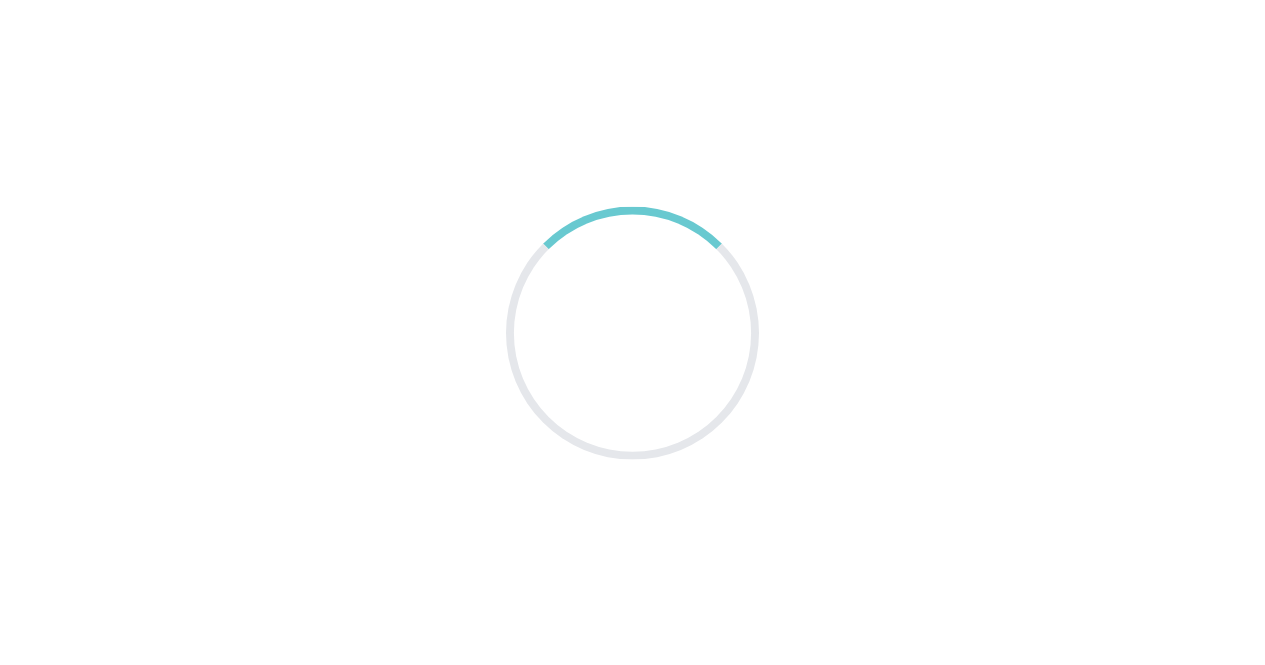 scroll, scrollTop: 0, scrollLeft: 0, axis: both 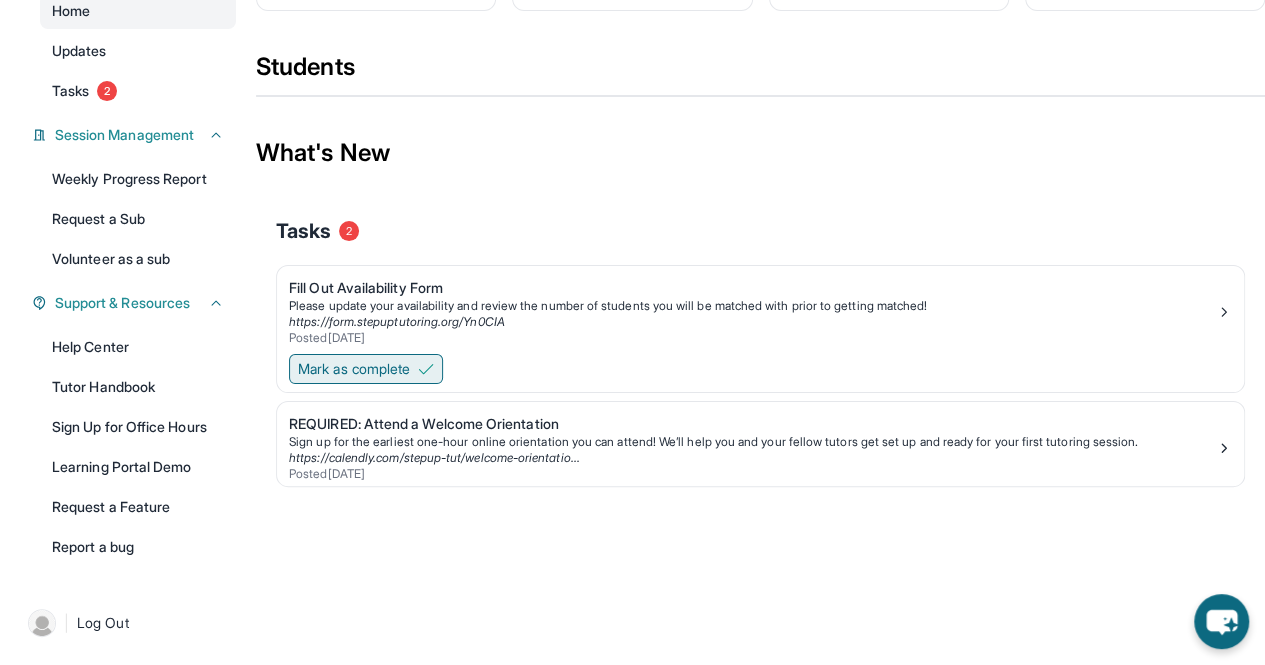 click on "Mark as complete" at bounding box center [354, 369] 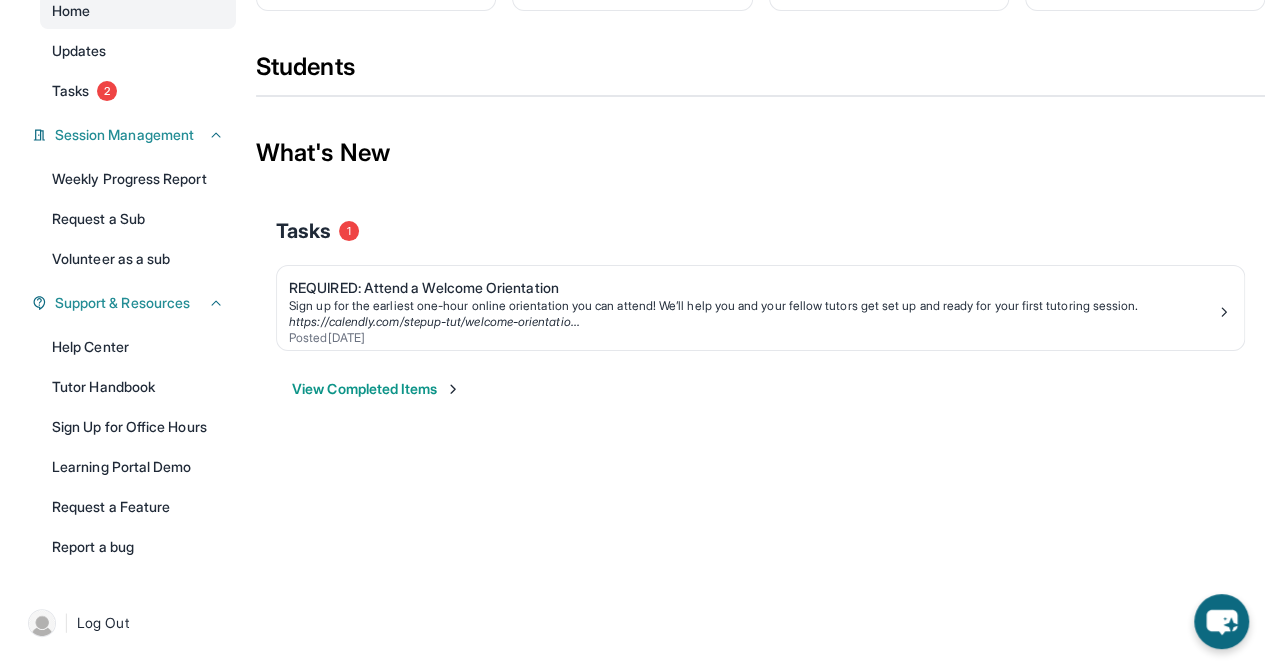 click on "View Completed Items" at bounding box center [376, 389] 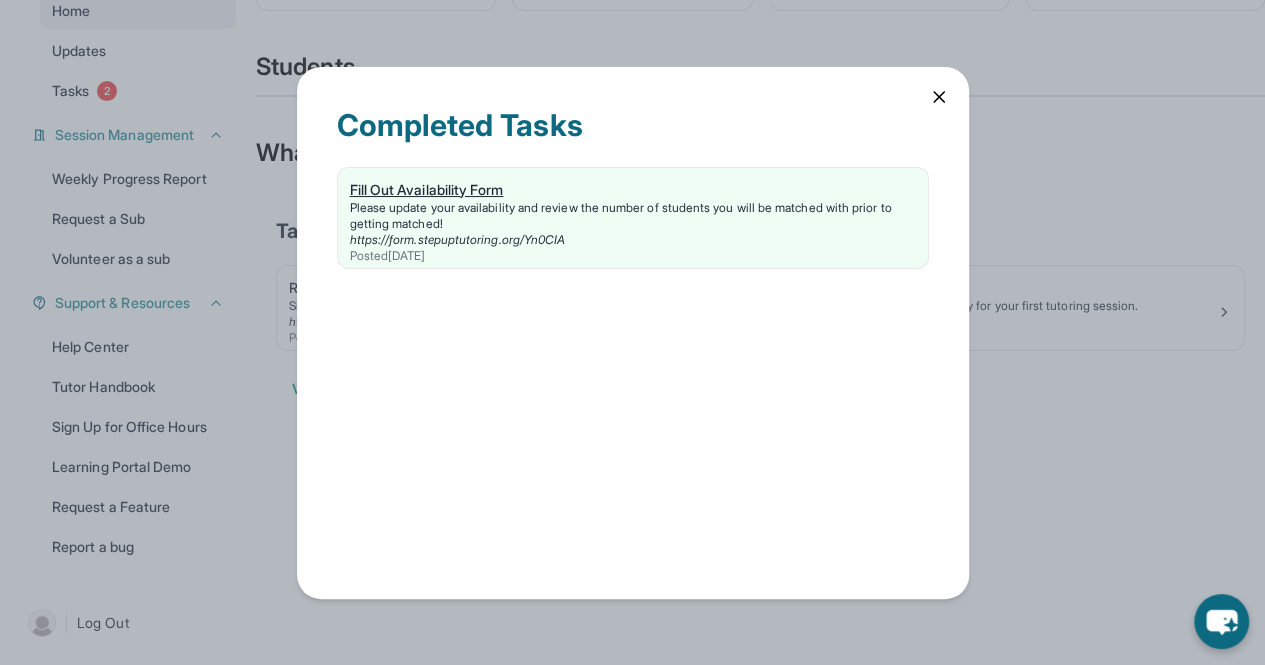 click on "Fill Out Availability Form" at bounding box center [633, 190] 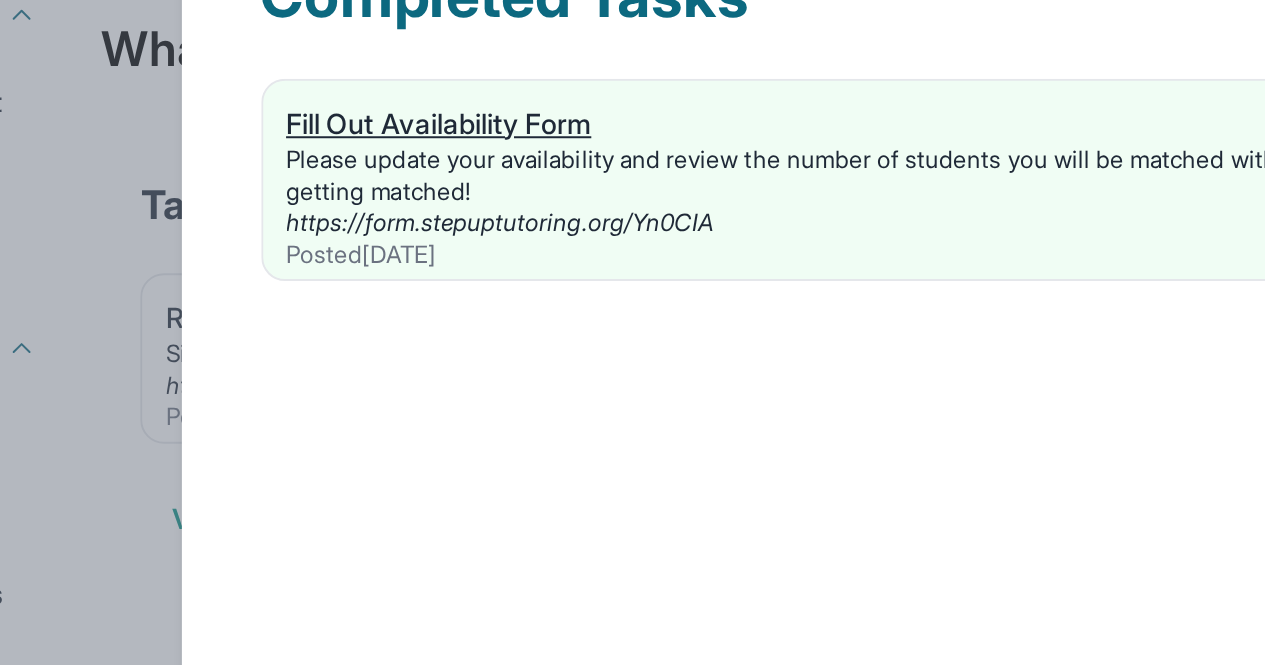 click on "https://form.stepuptutoring.org/Yn0CIA" at bounding box center (458, 239) 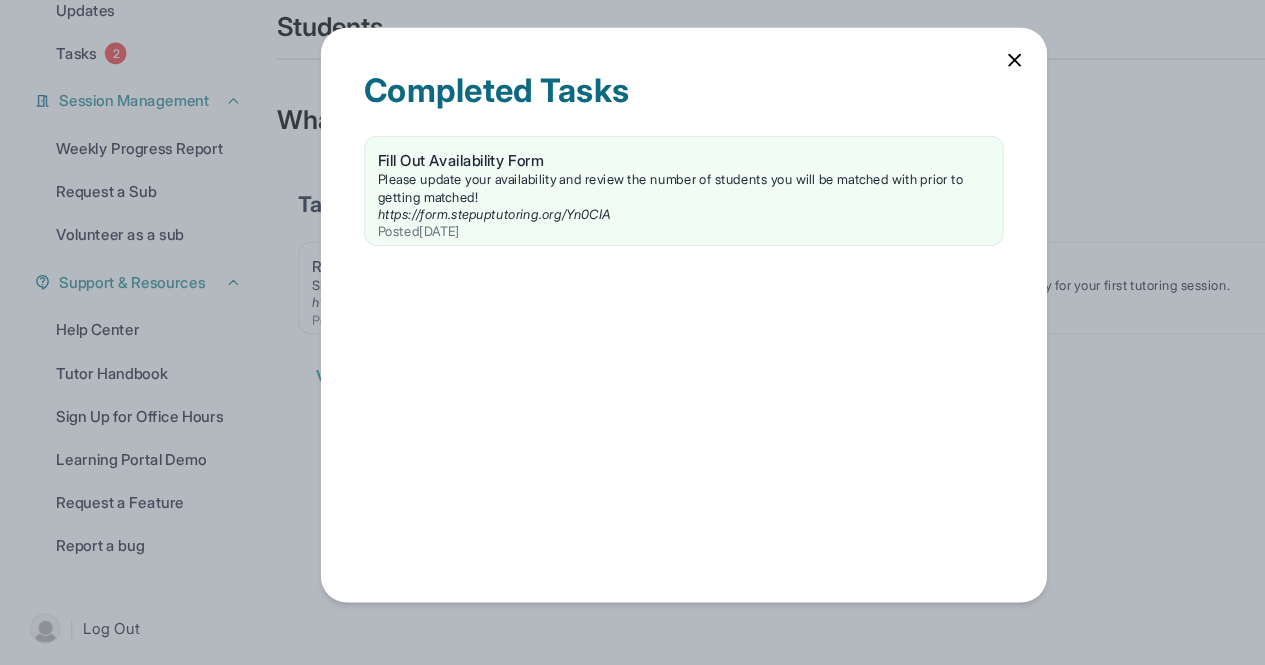 click 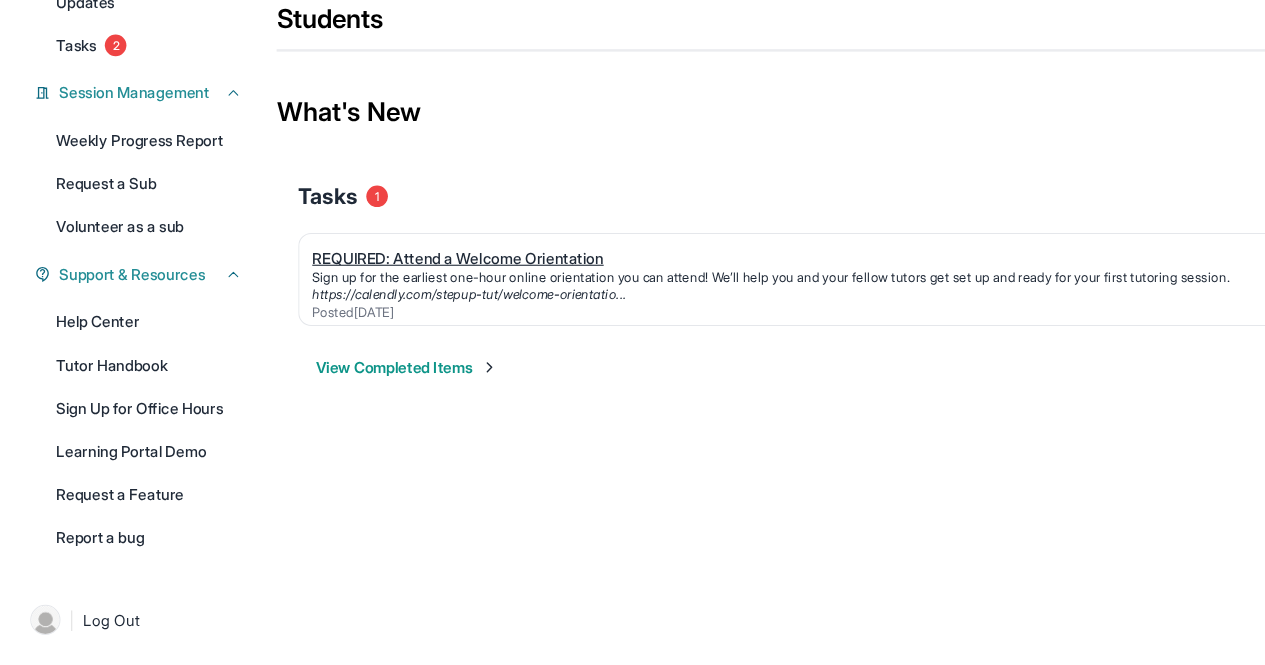 click on "REQUIRED: Attend a Welcome Orientation" at bounding box center [752, 288] 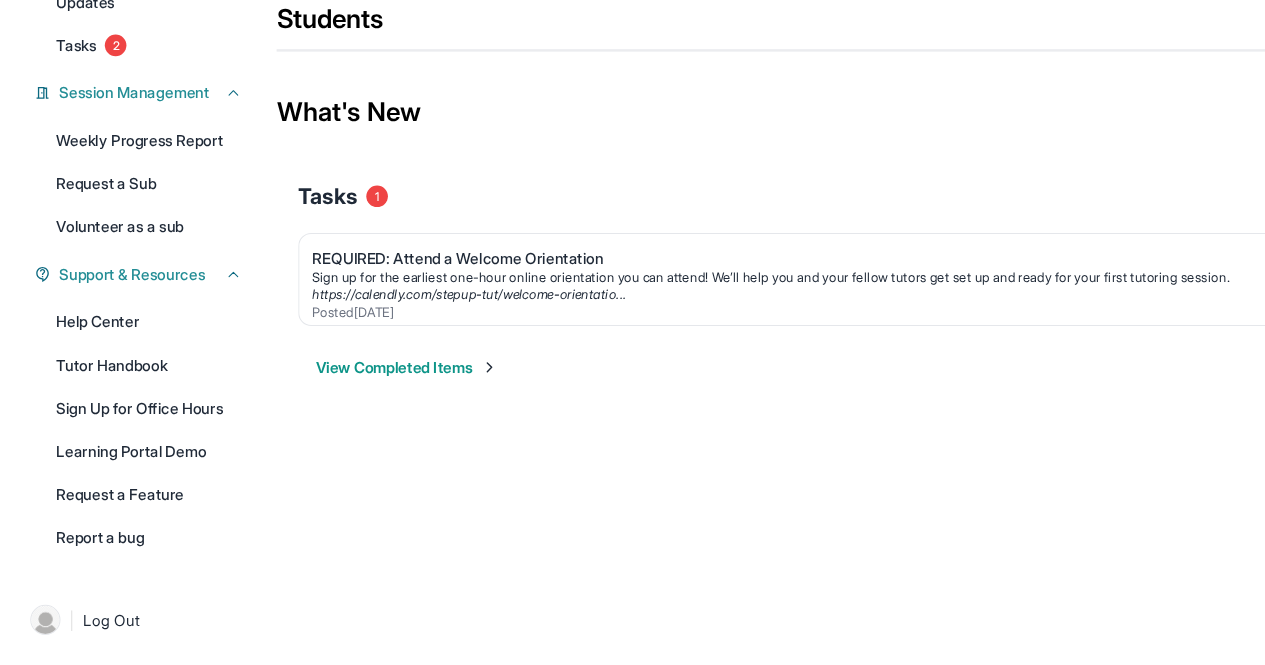 click on "Tasks 1" at bounding box center [760, 231] 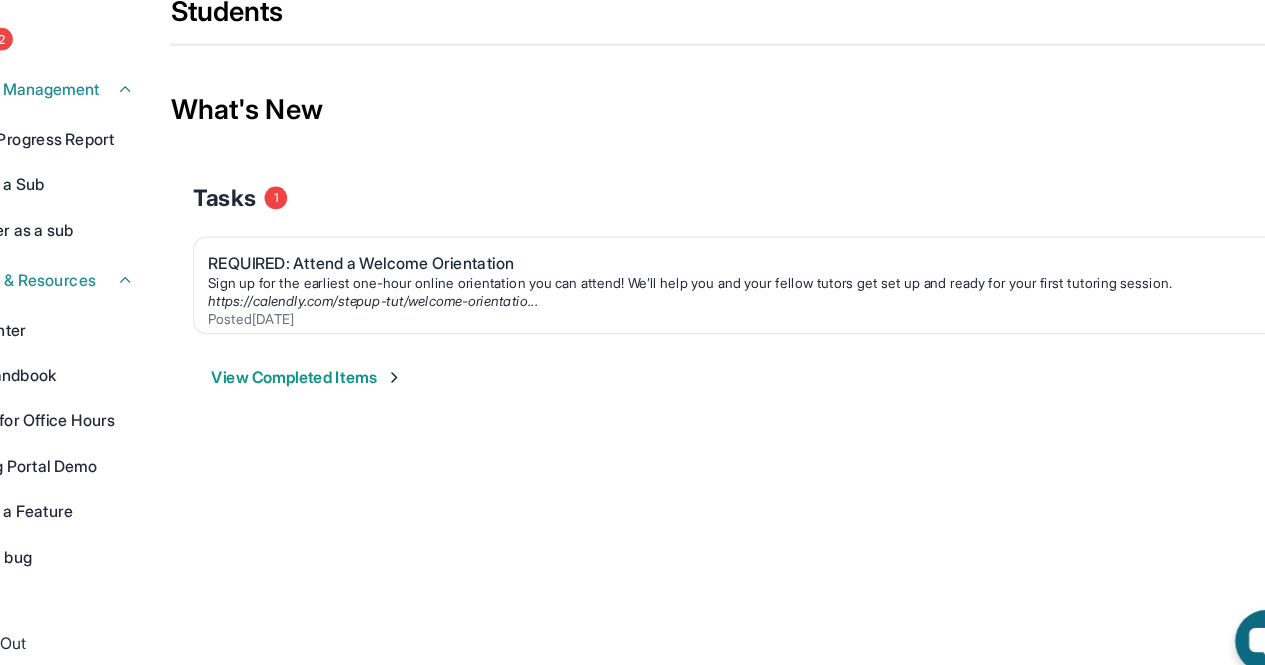 scroll, scrollTop: 214, scrollLeft: 0, axis: vertical 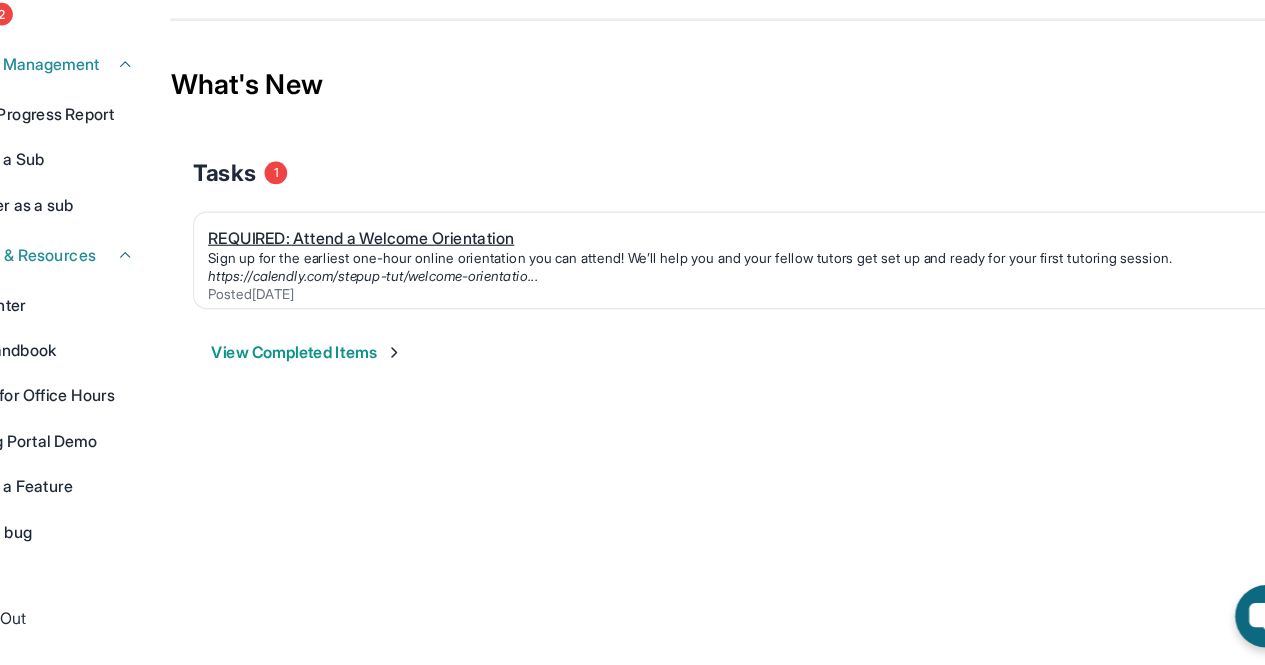 click on "REQUIRED: Attend a Welcome Orientation" at bounding box center [752, 288] 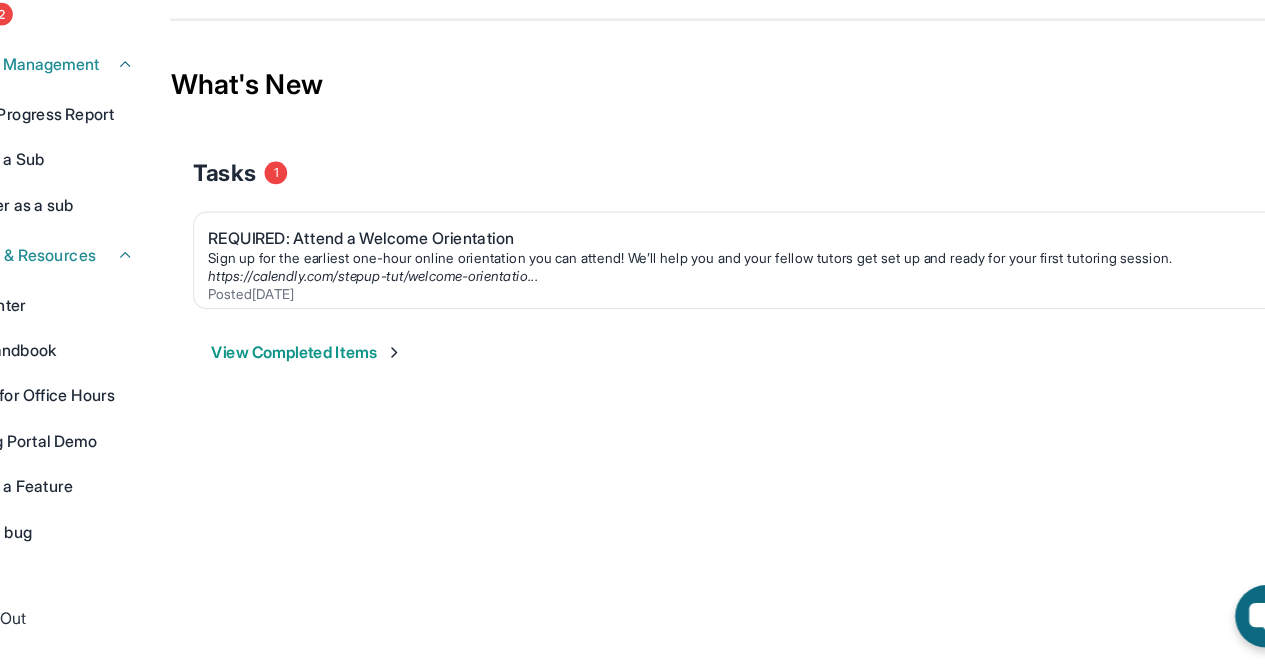 scroll, scrollTop: 214, scrollLeft: 0, axis: vertical 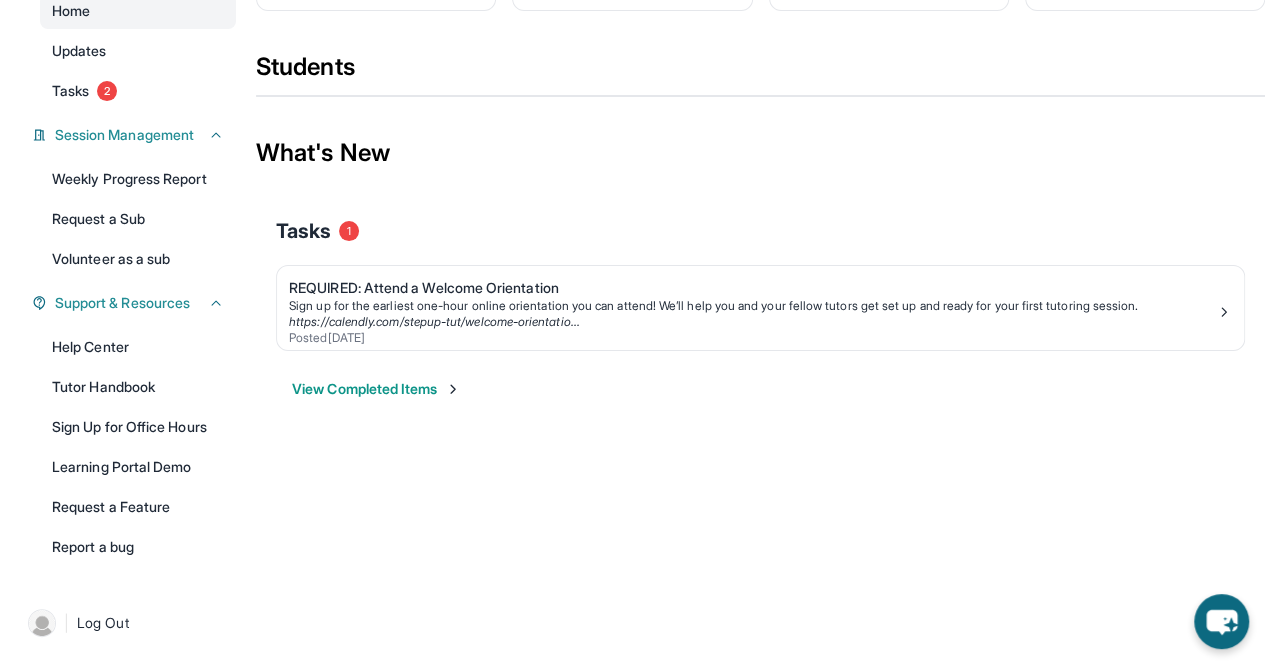 click on "View Completed Items" at bounding box center [376, 389] 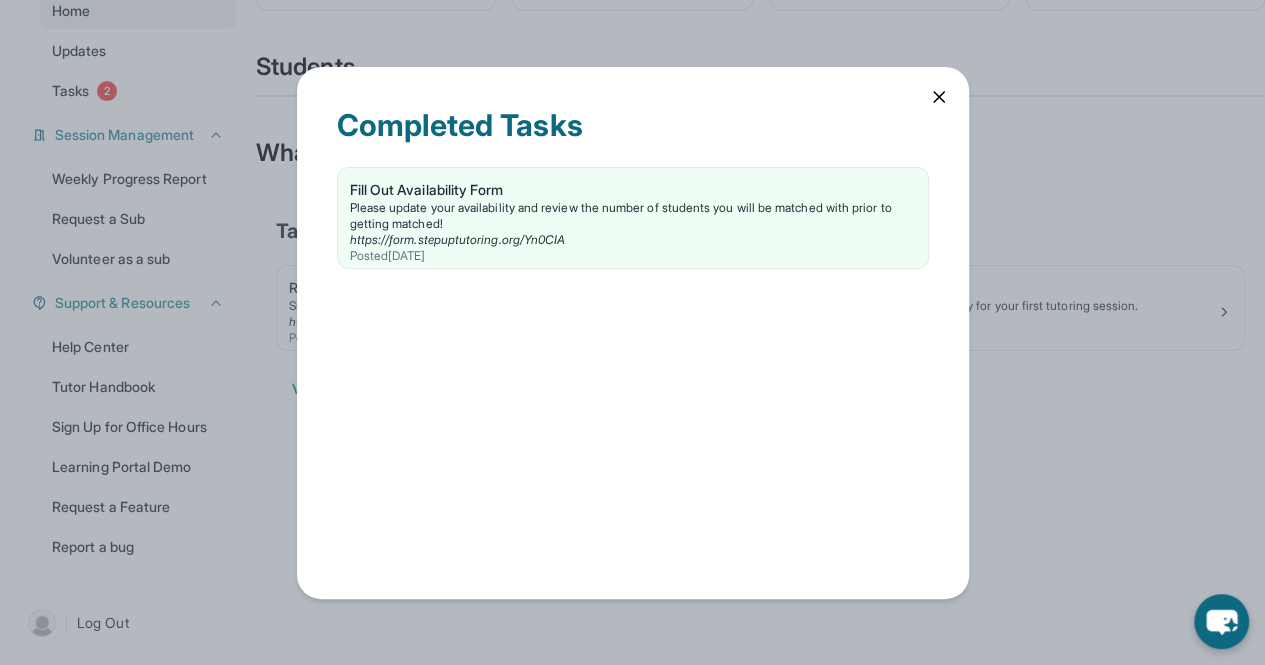 click 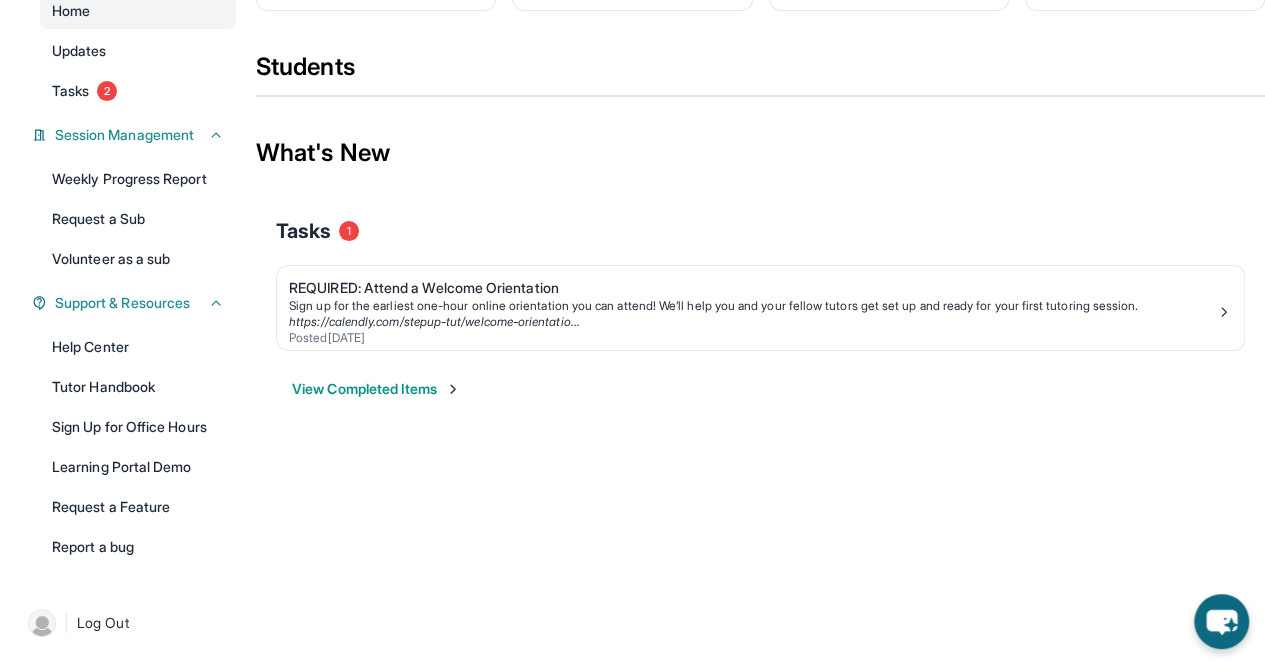 click on "Tasks" at bounding box center [303, 231] 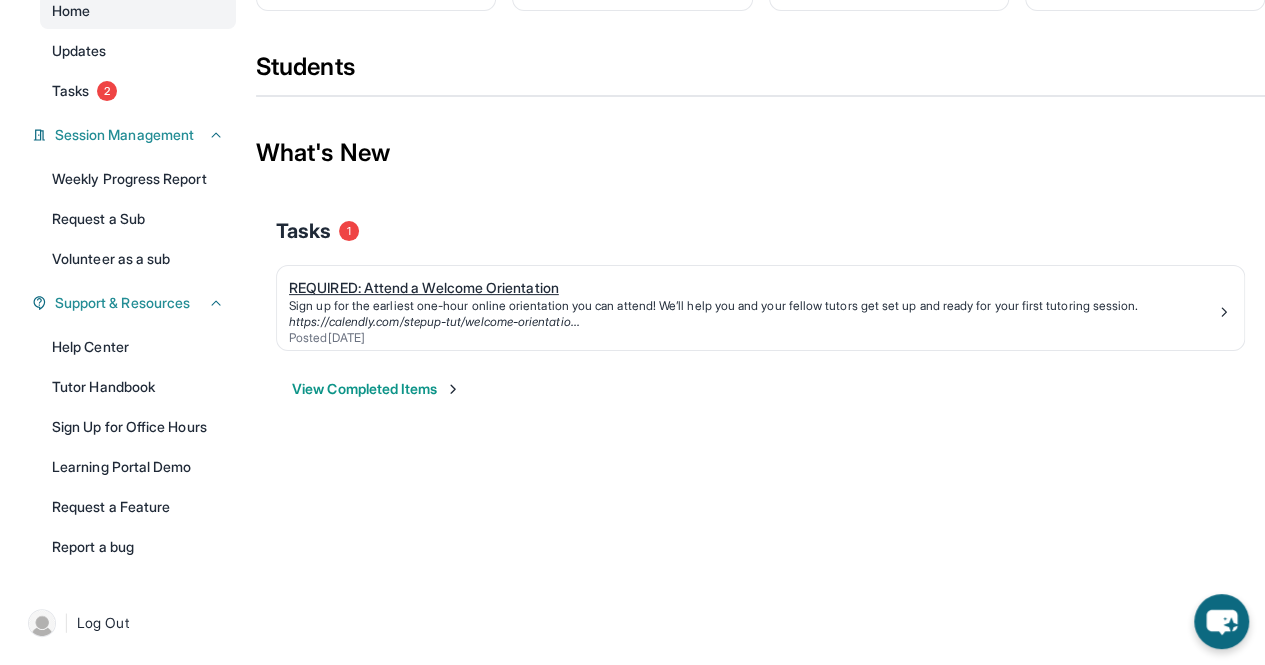 click at bounding box center (1224, 312) 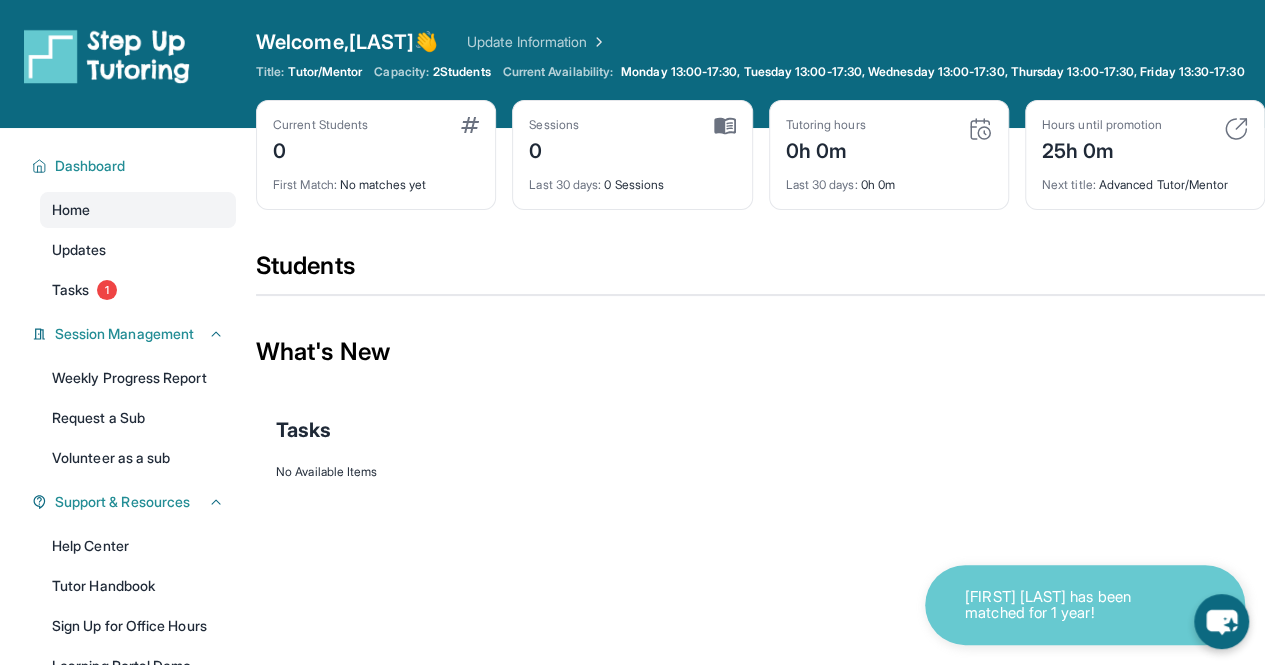 scroll, scrollTop: 214, scrollLeft: 0, axis: vertical 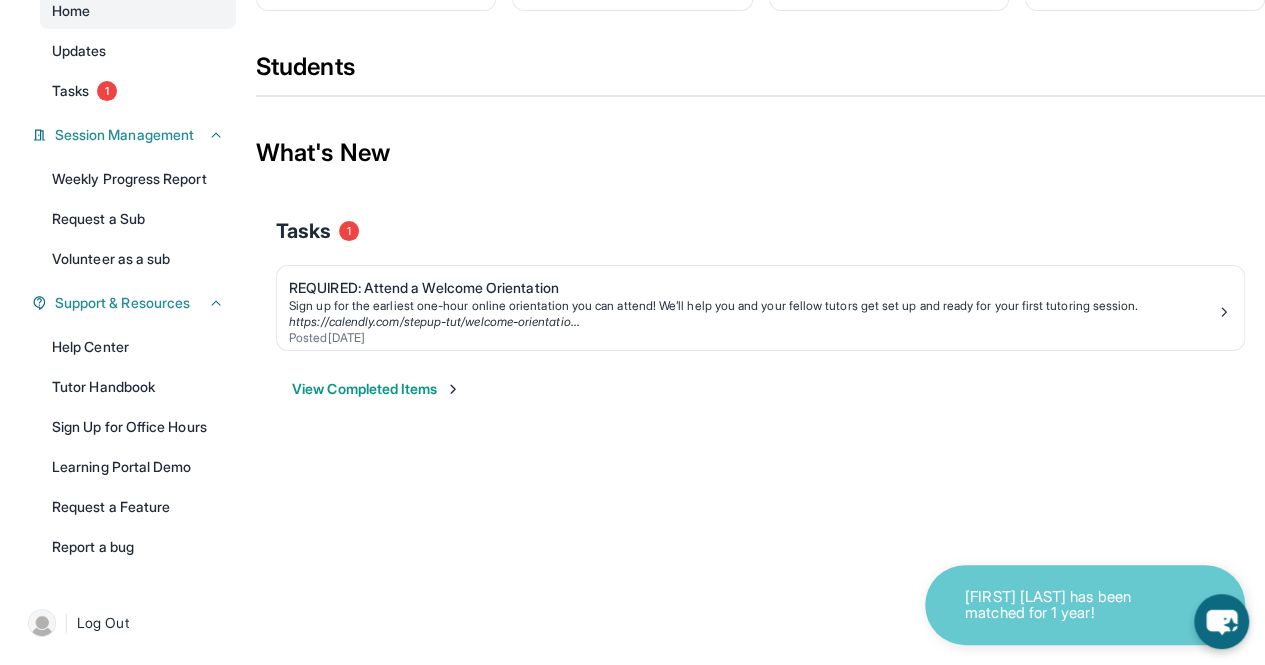 click on "Tasks" at bounding box center (70, 91) 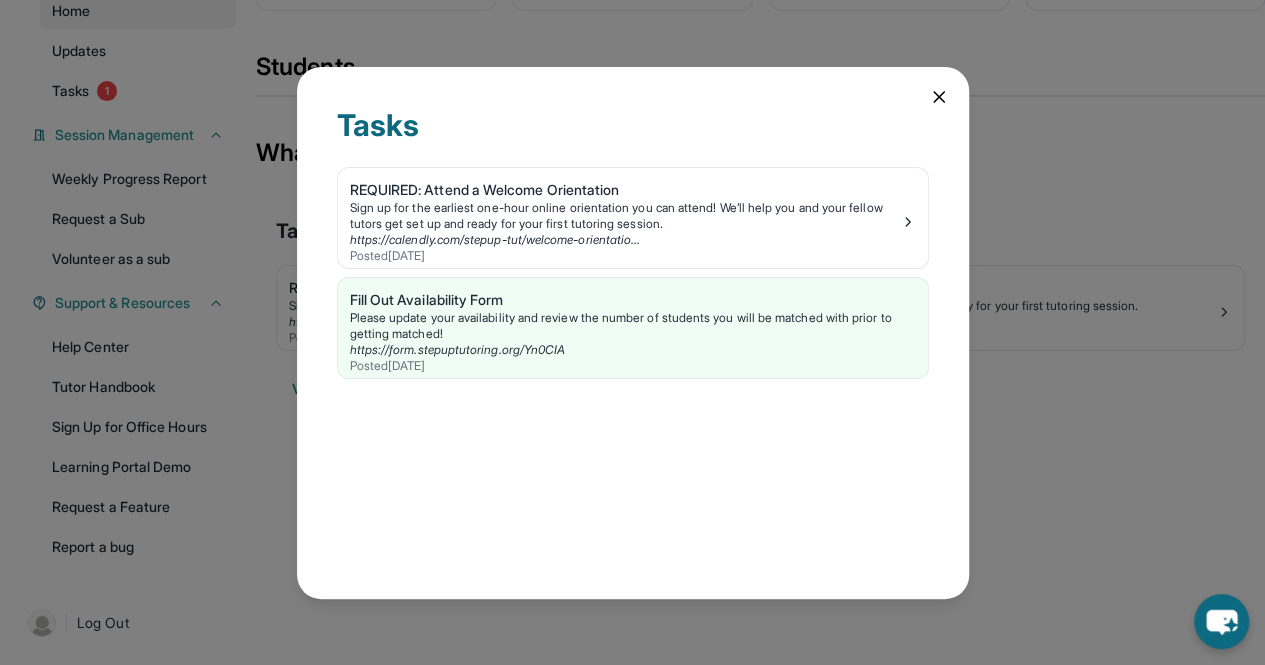 click on "Tasks REQUIRED: Attend a Welcome Orientation Sign up for the earliest one-hour online orientation you can attend! We’ll help you and your fellow tutors get set up and ready for your first tutoring session. https://calendly.com/stepup-tut/welcome-orientatio... Posted  8/1/2025 Fill Out Availability Form Please update your availability and review the number of students you will be matched with prior to getting matched! https://form.stepuptutoring.org/Yn0CIA Posted  8/1/2025" at bounding box center [633, 333] 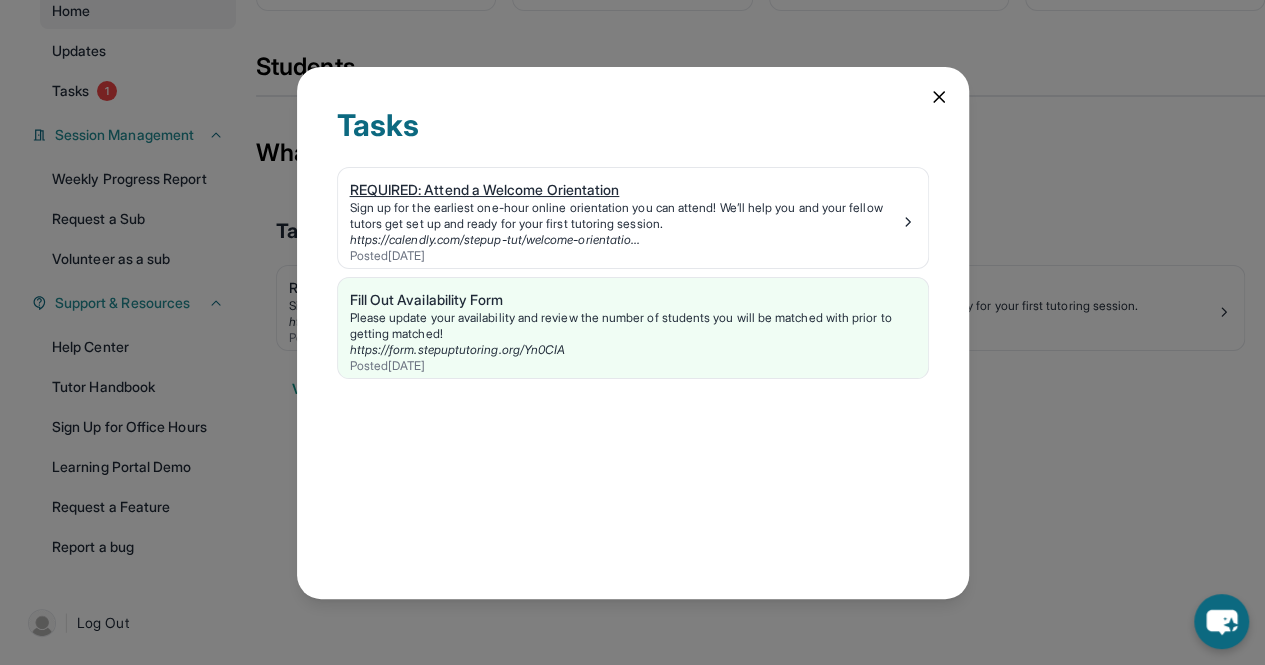 click on "Sign up for the earliest one-hour online orientation you can attend! We’ll help you and your fellow tutors get set up and ready for your first tutoring session." at bounding box center [625, 216] 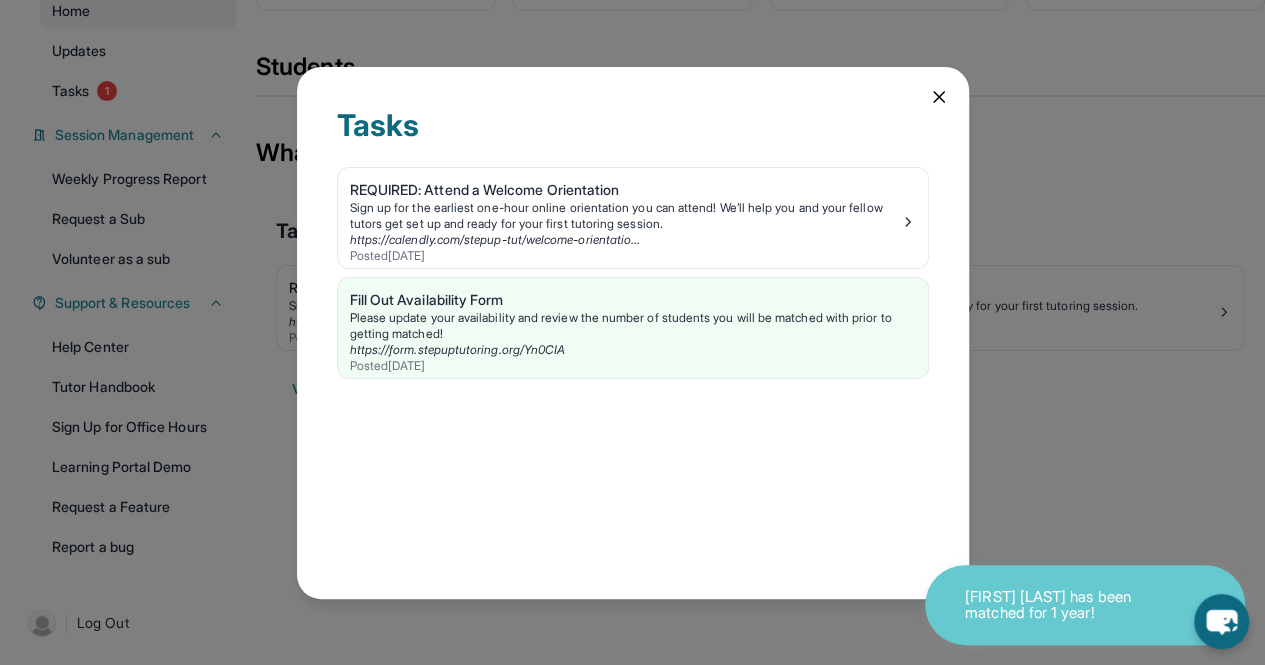 click 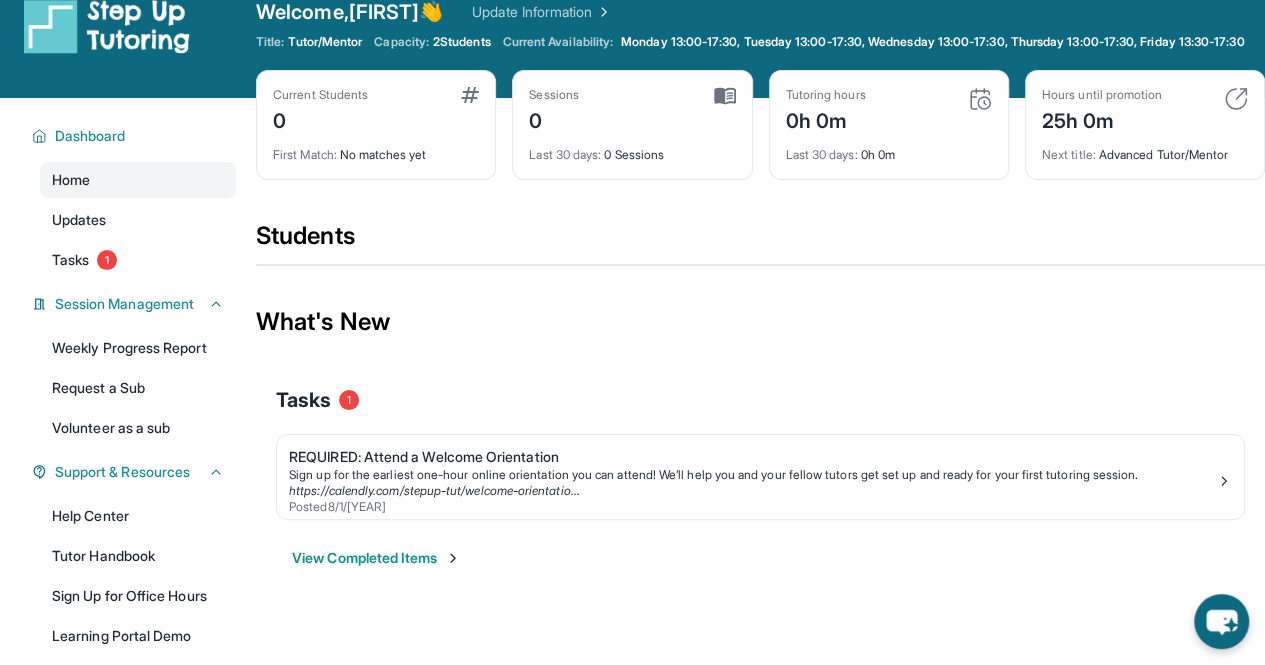 scroll, scrollTop: 42, scrollLeft: 0, axis: vertical 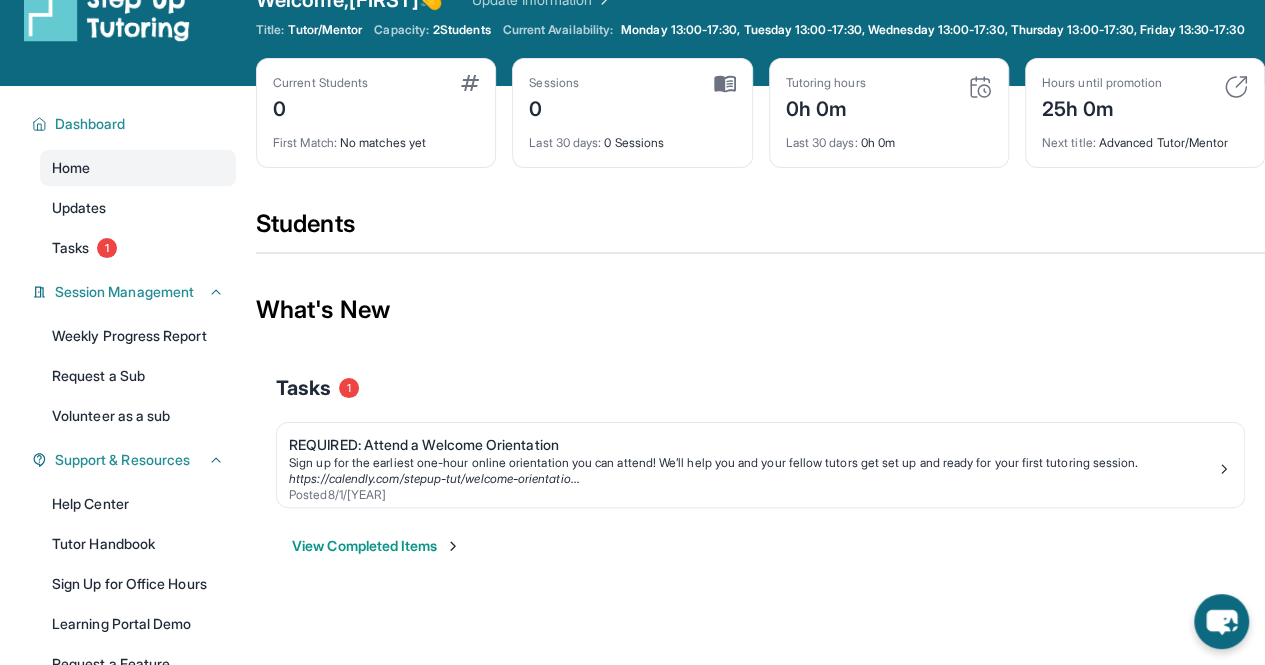 click on "0" at bounding box center [320, 107] 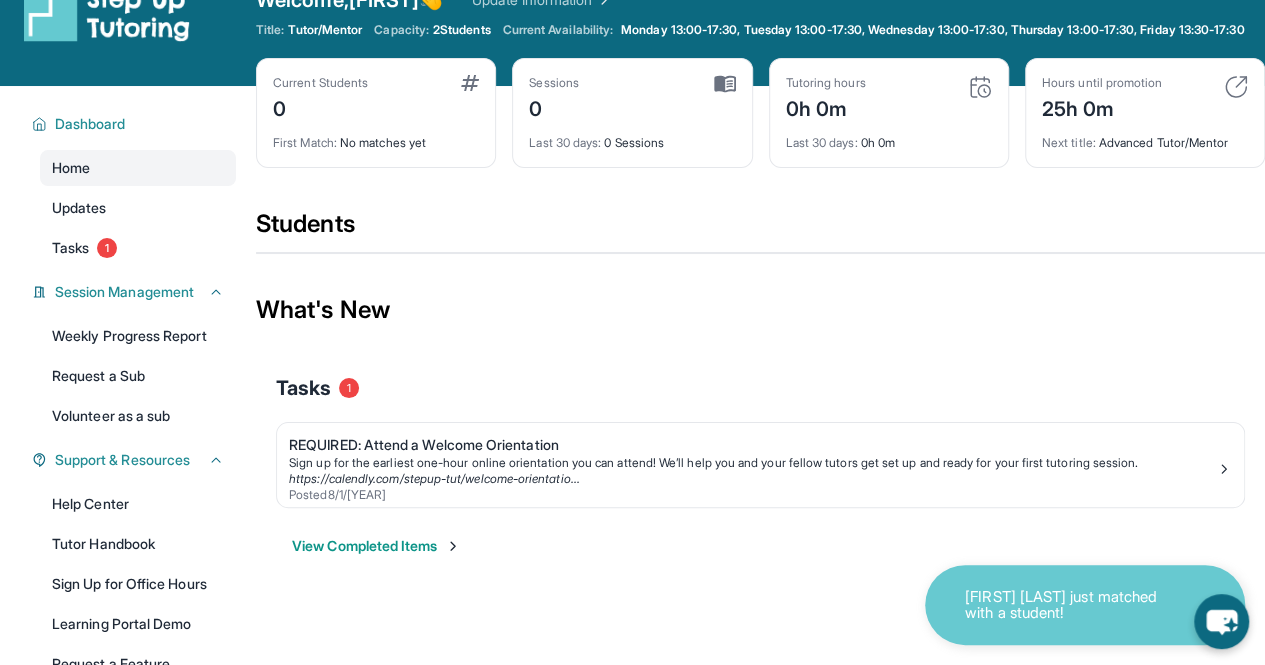 click on "Tutoring hours 0h 0m Last 30 days :   0h 0m" at bounding box center [889, 113] 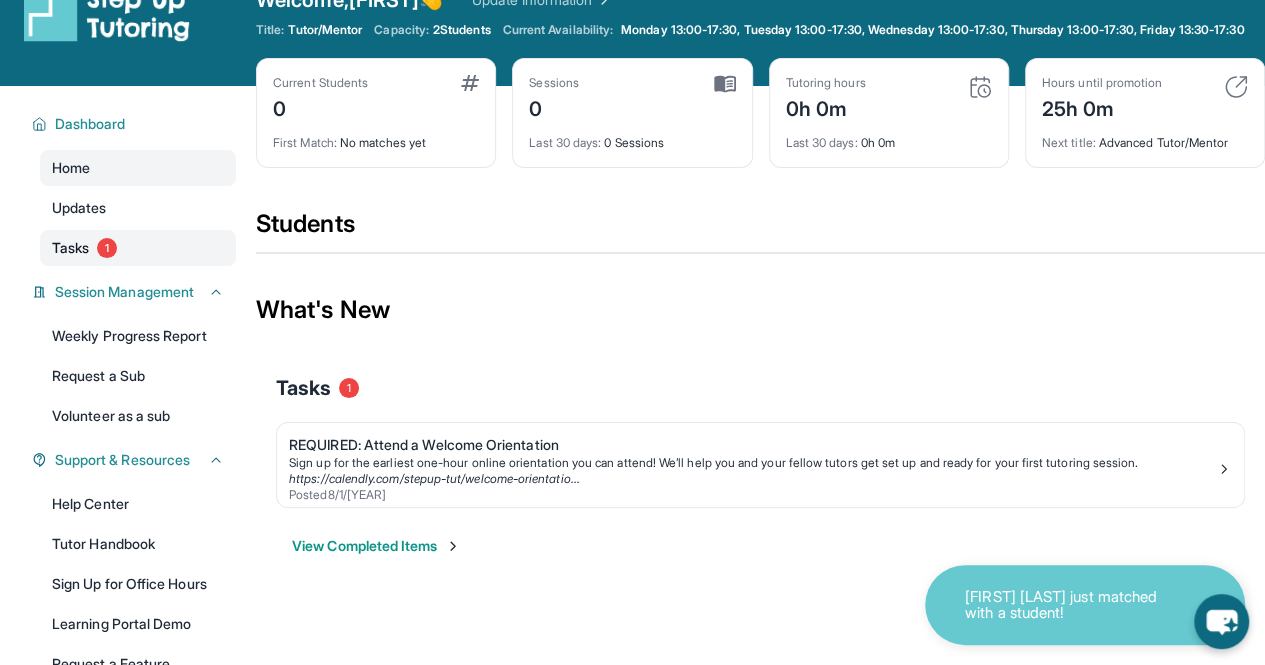 click on "Tasks" at bounding box center (70, 248) 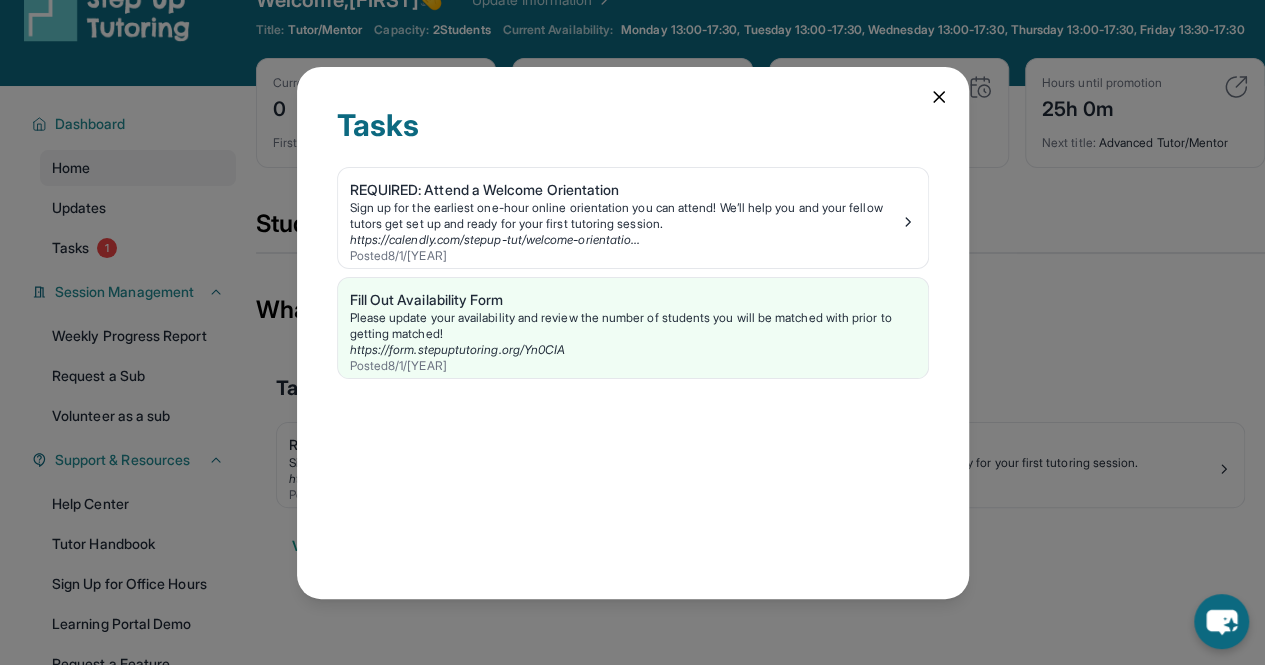 click on "Tasks REQUIRED: Attend a Welcome Orientation Sign up for the earliest one-hour online orientation you can attend! We’ll help you and your fellow tutors get set up and ready for your first tutoring session. https://calendly.com/stepup-tut/welcome-orientatio... Posted  8/1/[YEAR] Fill Out Availability Form Please update your availability and review the number of students you will be matched with prior to getting matched! https://form.stepuptutoring.org/Yn0CIA Posted  8/1/[YEAR]" at bounding box center (632, 332) 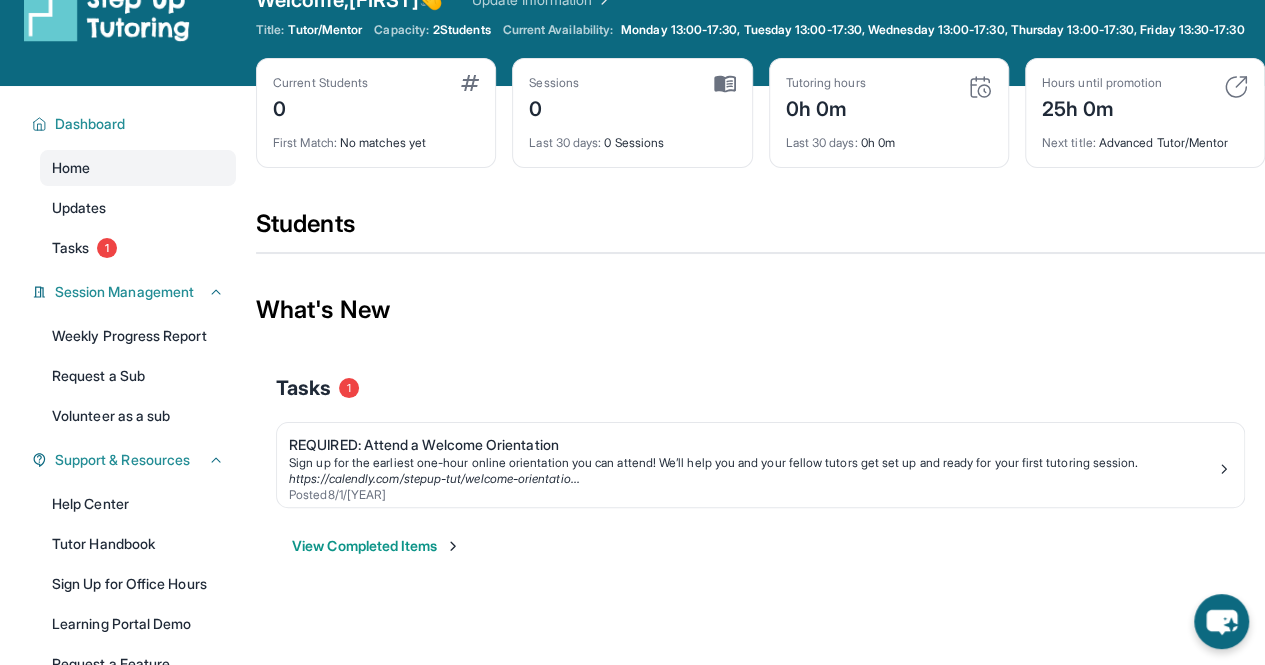 click on "Updates" at bounding box center [79, 208] 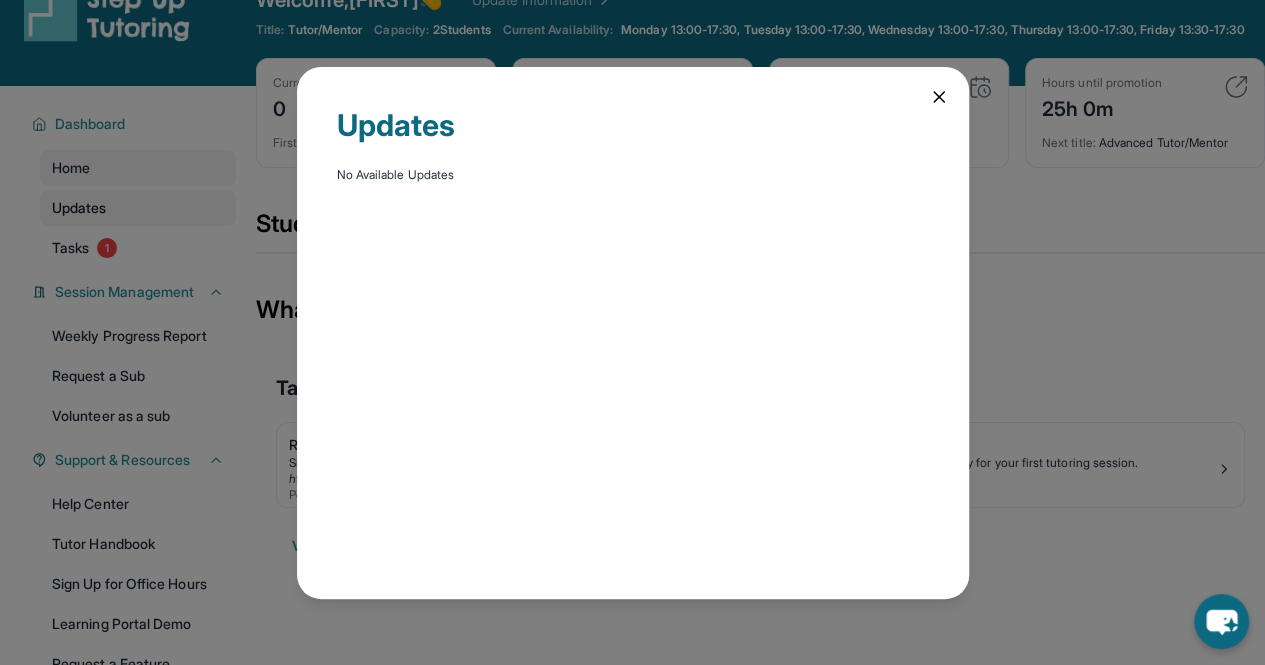 click on "Updates No Available Updates" at bounding box center [632, 332] 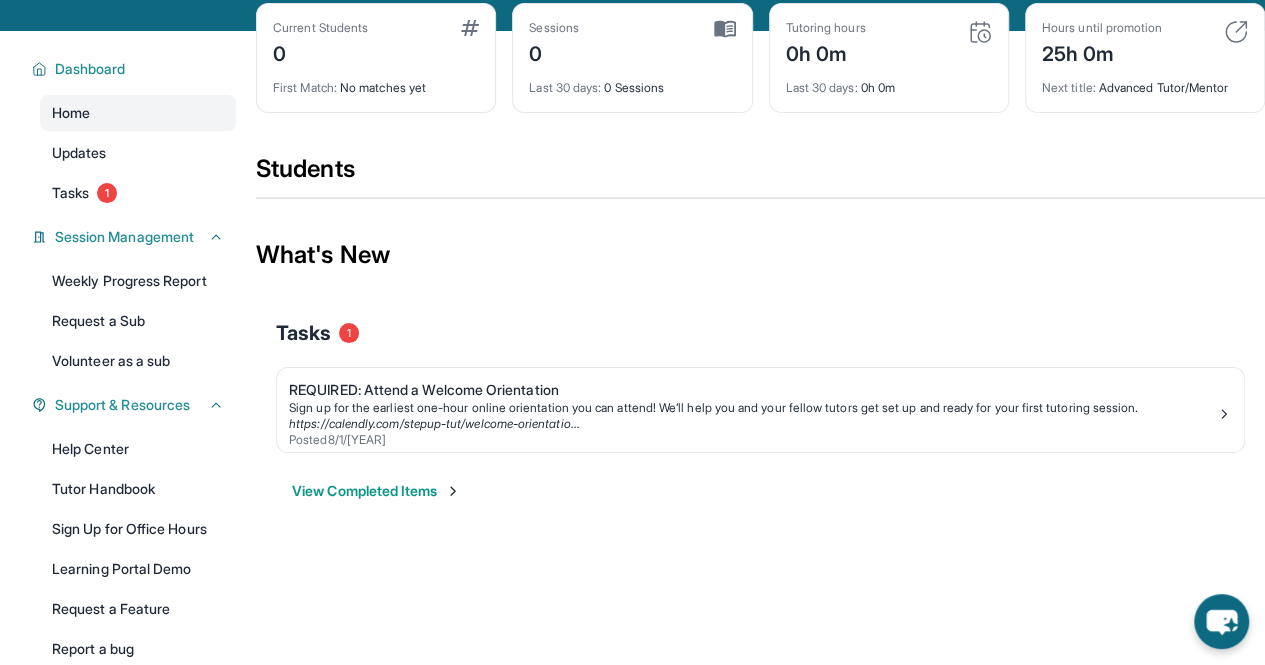 scroll, scrollTop: 94, scrollLeft: 0, axis: vertical 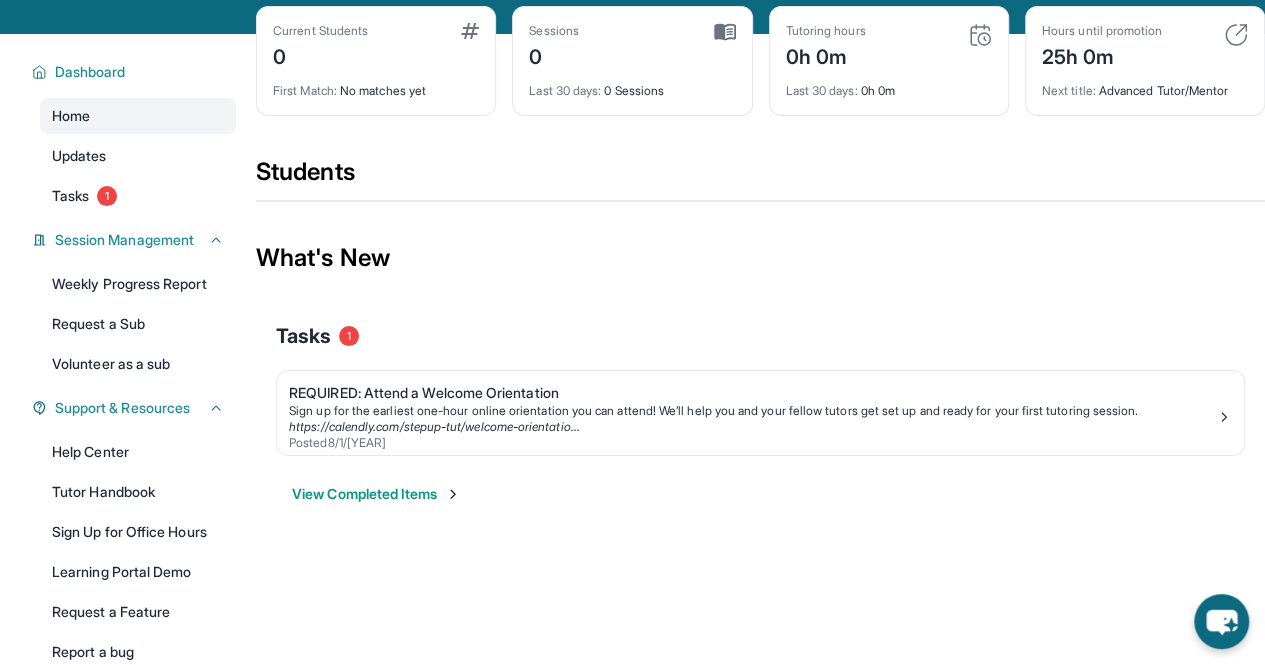 click on "Weekly Progress Report" at bounding box center (138, 284) 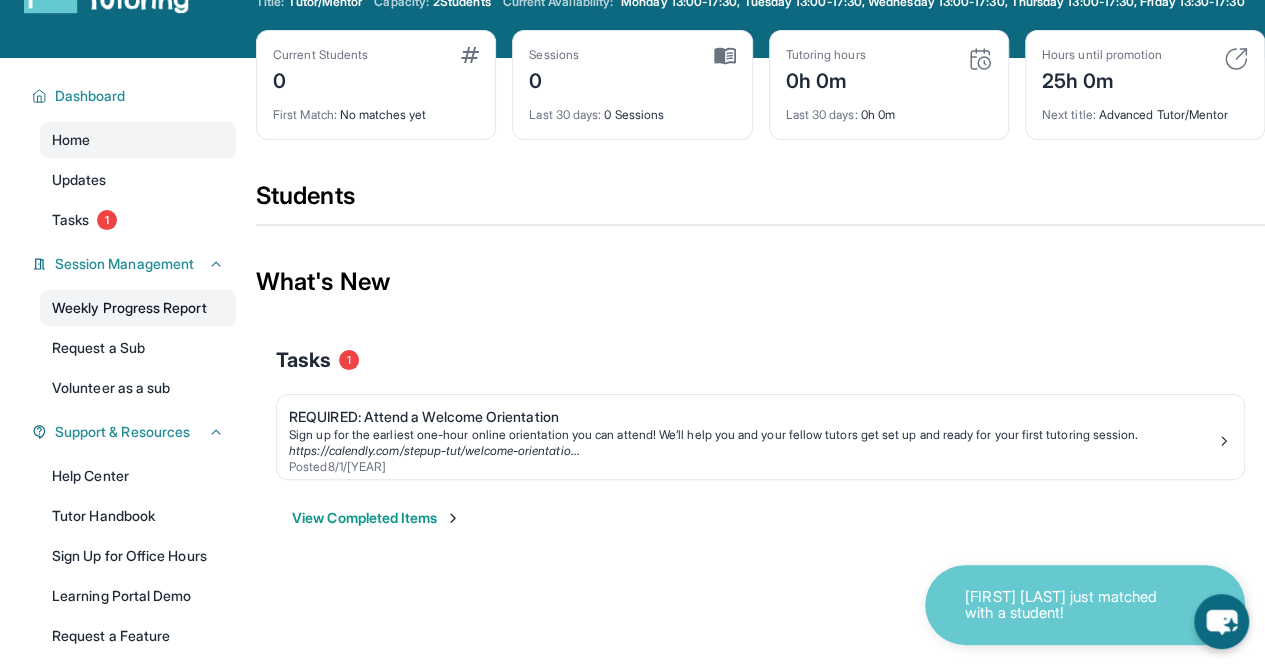 scroll, scrollTop: 0, scrollLeft: 0, axis: both 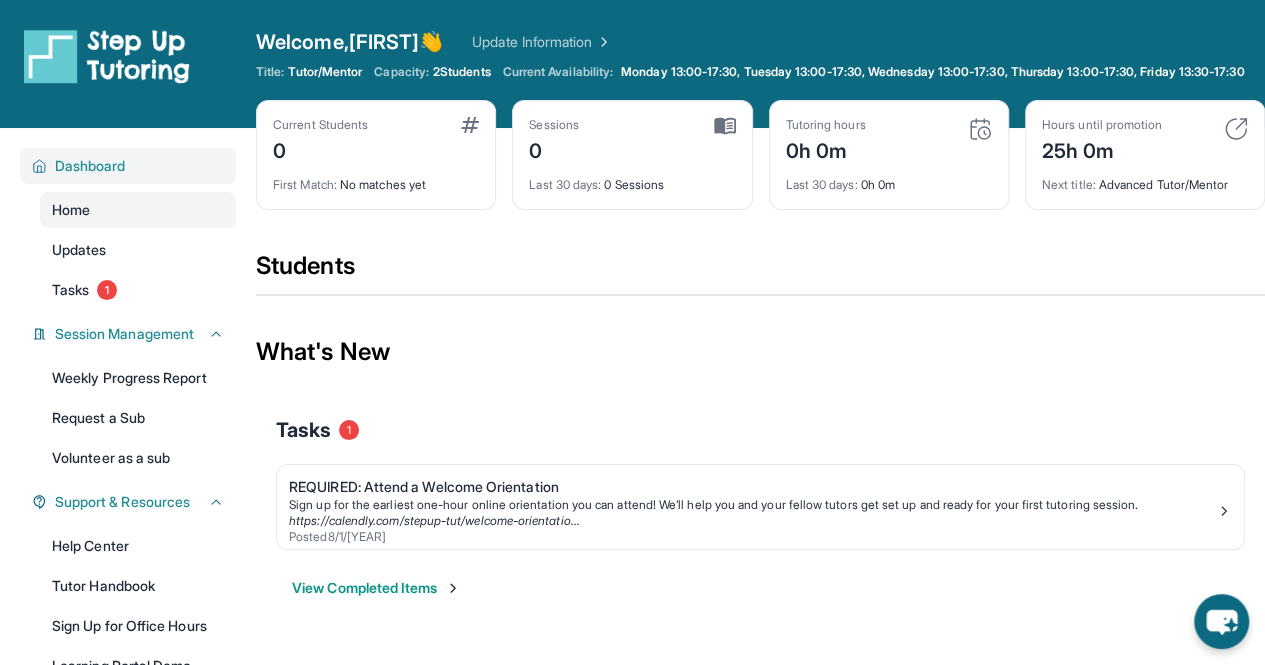 click on "Dashboard" at bounding box center (90, 166) 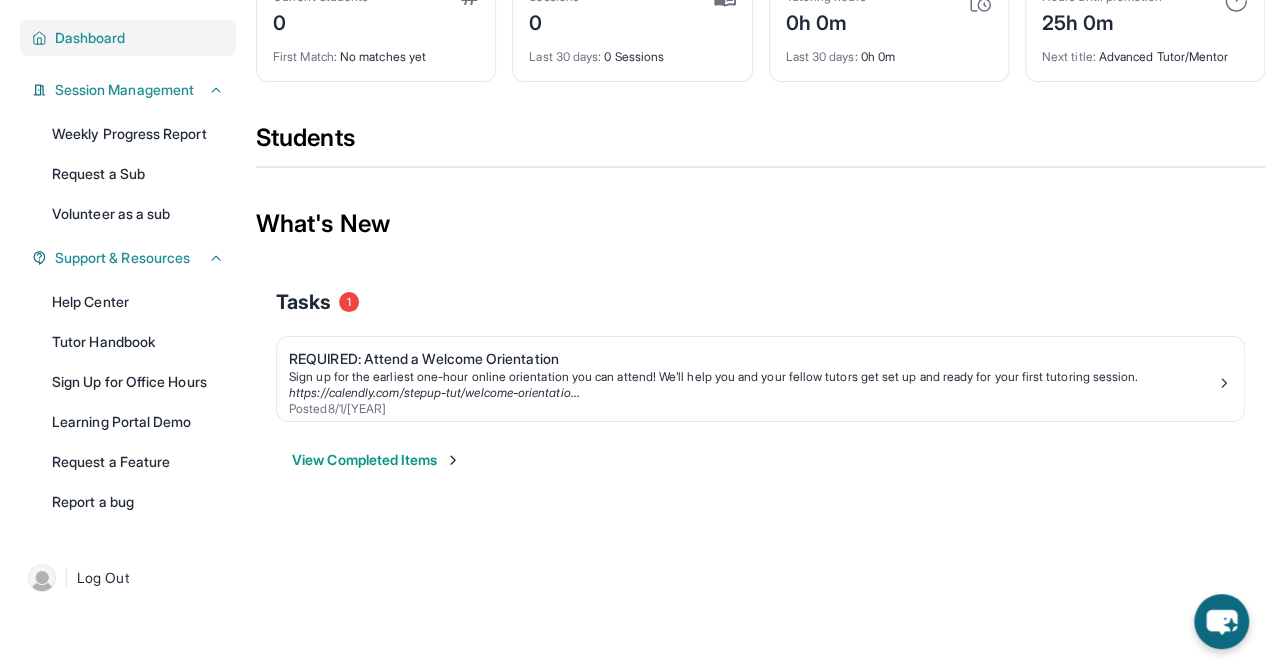 scroll, scrollTop: 144, scrollLeft: 0, axis: vertical 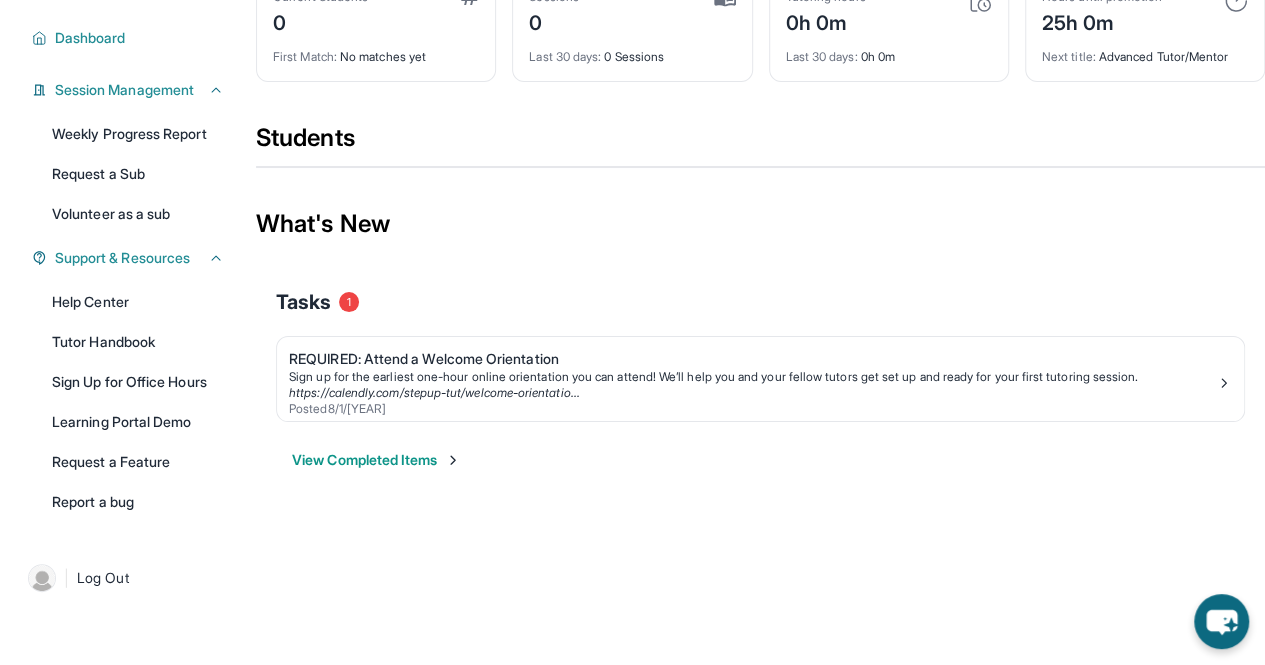 click on "View Completed Items" at bounding box center [376, 460] 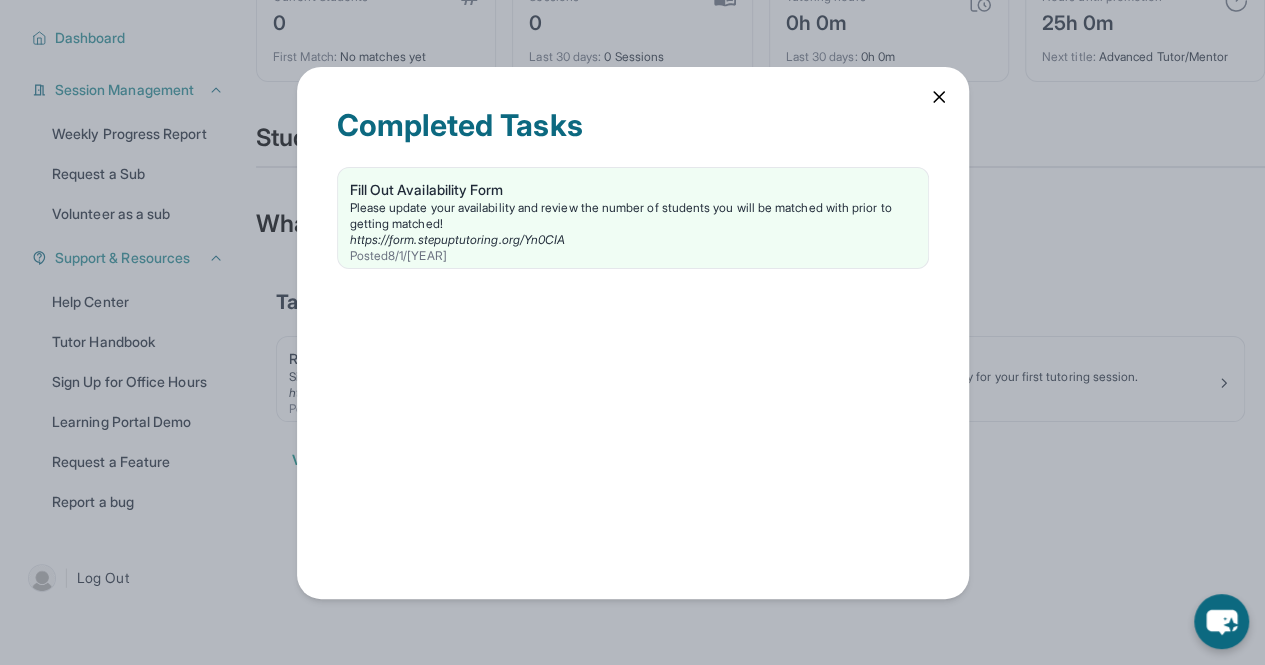 click 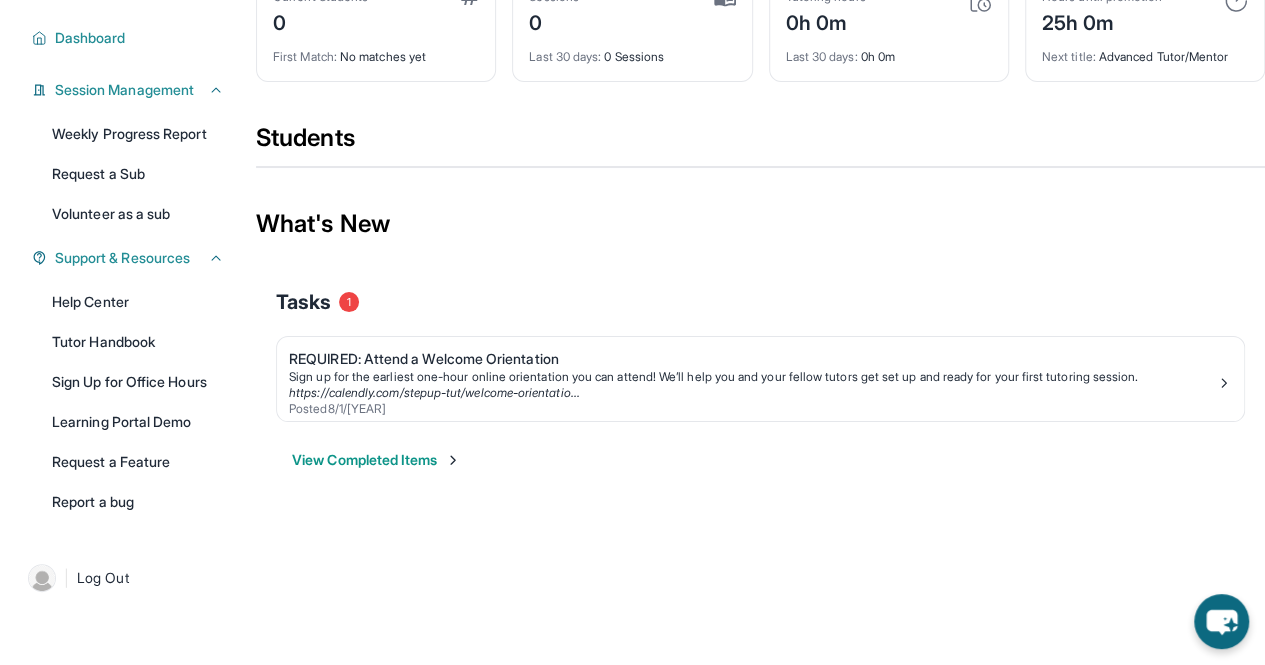 click on "Sign up for the earliest one-hour online orientation you can attend! We’ll help you and your fellow tutors get set up and ready for your first tutoring session." at bounding box center [752, 377] 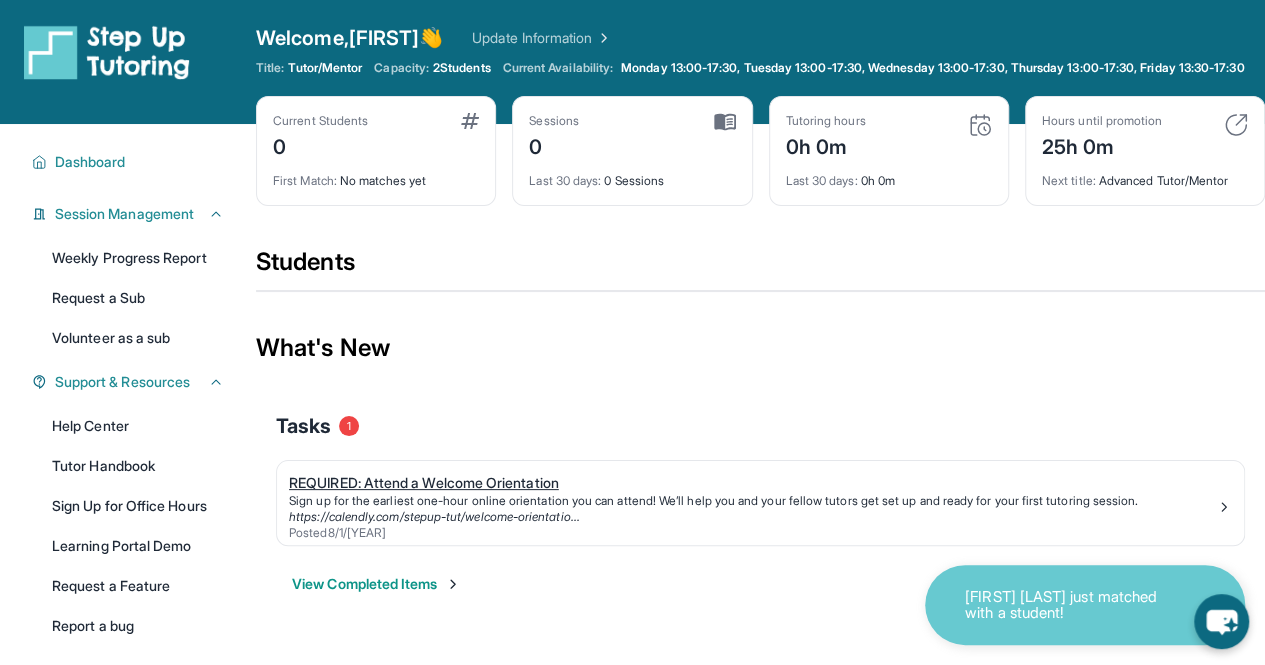 scroll, scrollTop: 0, scrollLeft: 0, axis: both 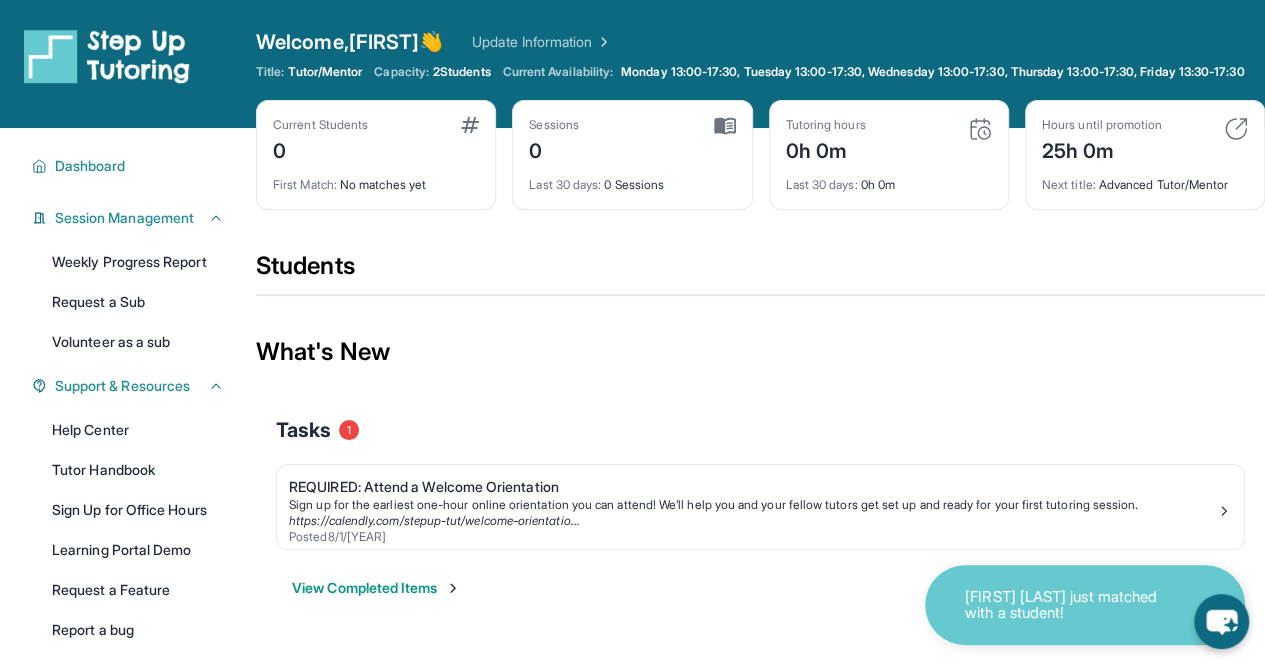 click on "Last 30 days :" at bounding box center [565, 184] 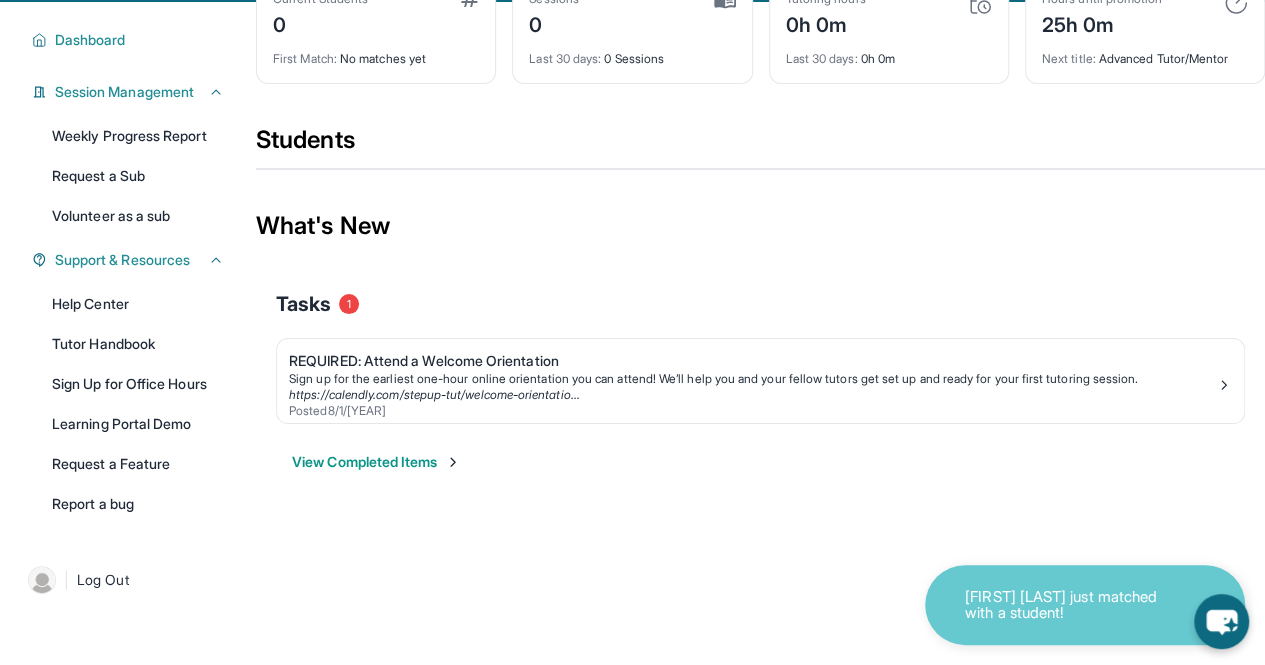 scroll, scrollTop: 144, scrollLeft: 0, axis: vertical 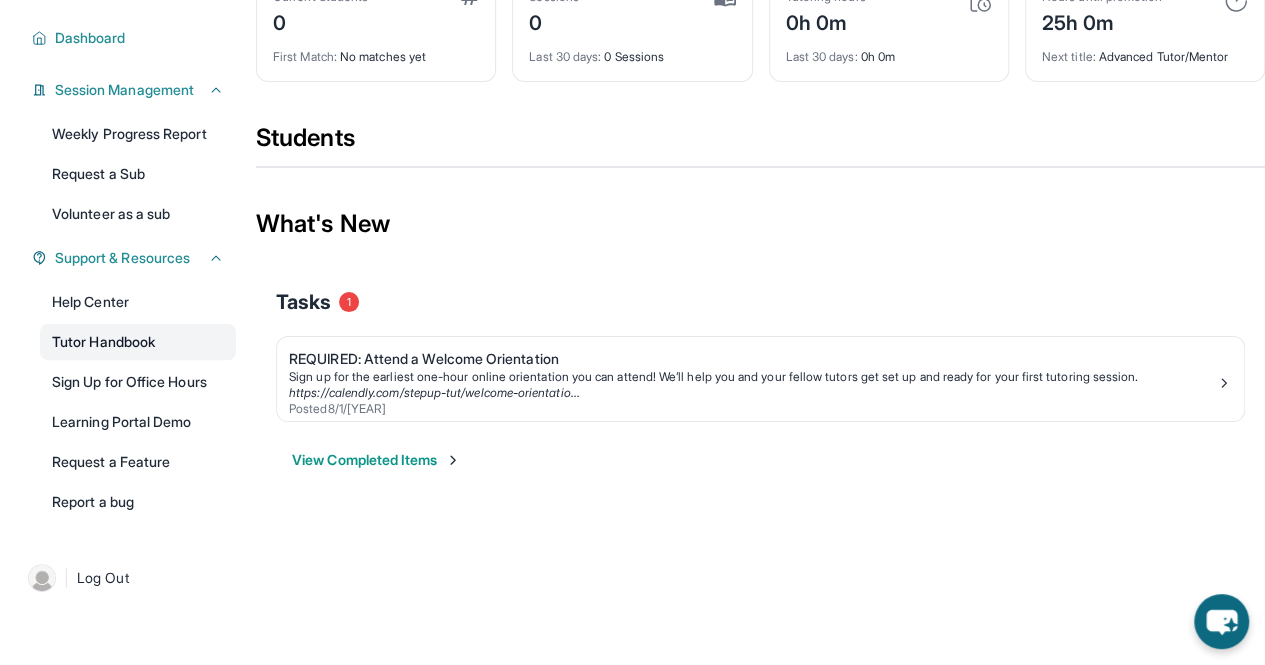 click on "Tutor Handbook" at bounding box center [138, 342] 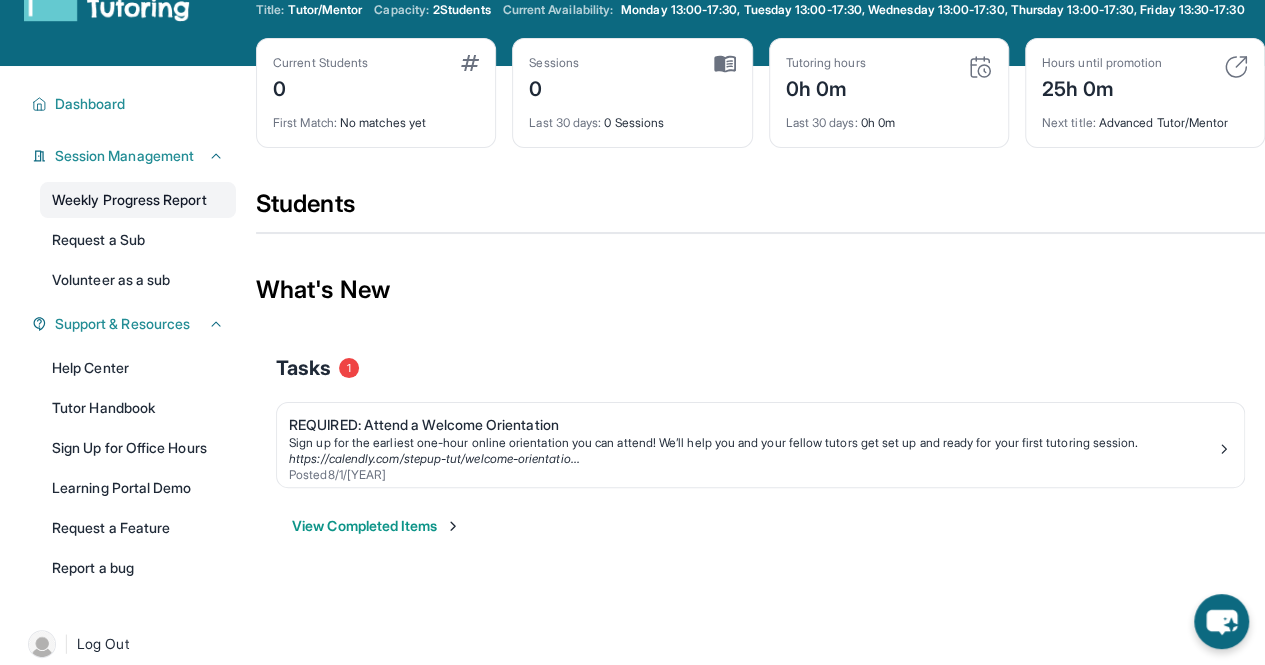 scroll, scrollTop: 44, scrollLeft: 0, axis: vertical 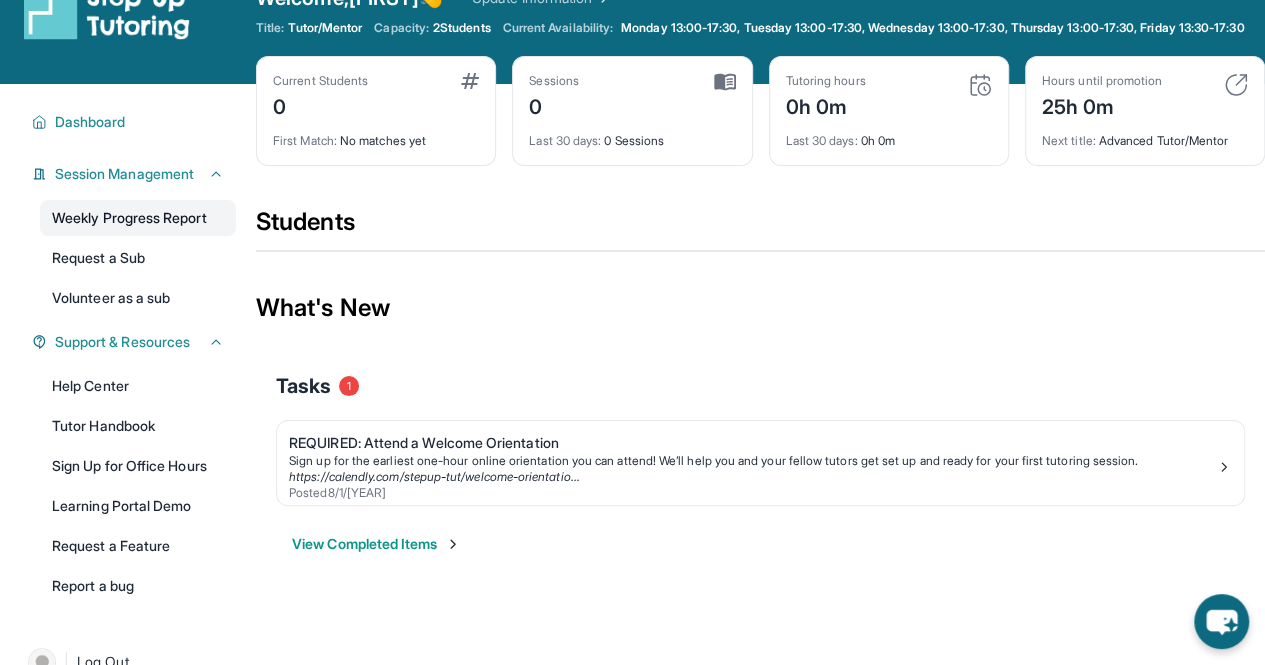 click on "Dashboard" at bounding box center [90, 122] 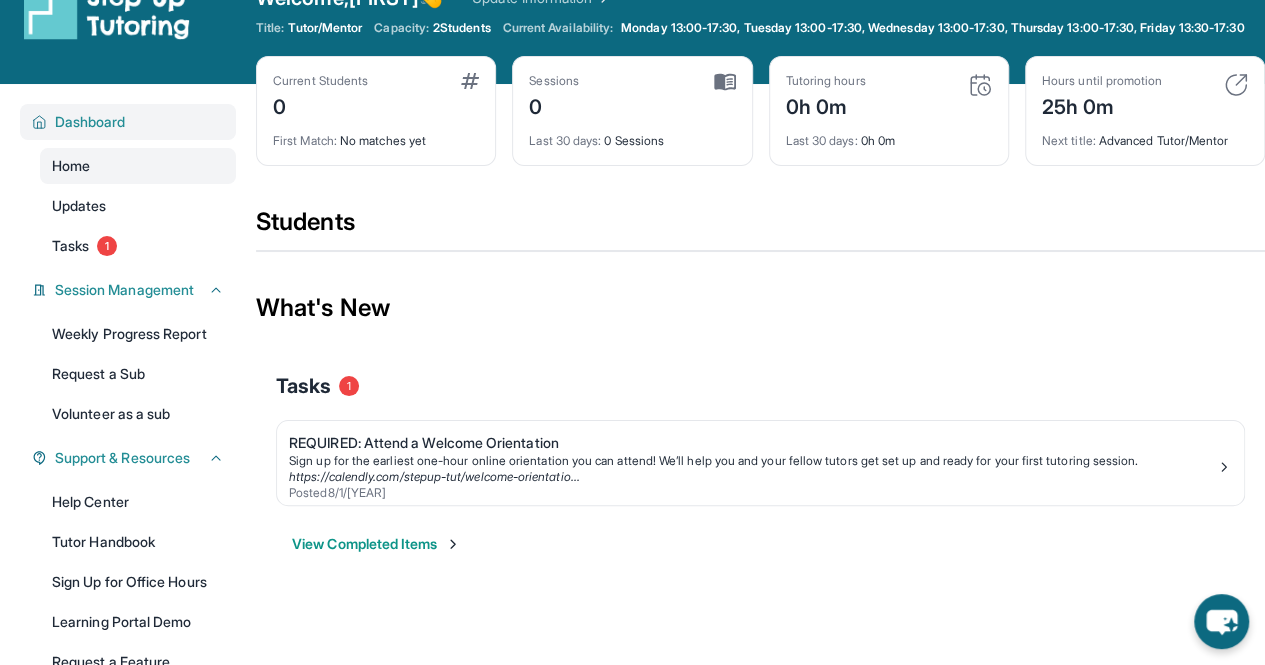 click on "Tasks" at bounding box center (70, 246) 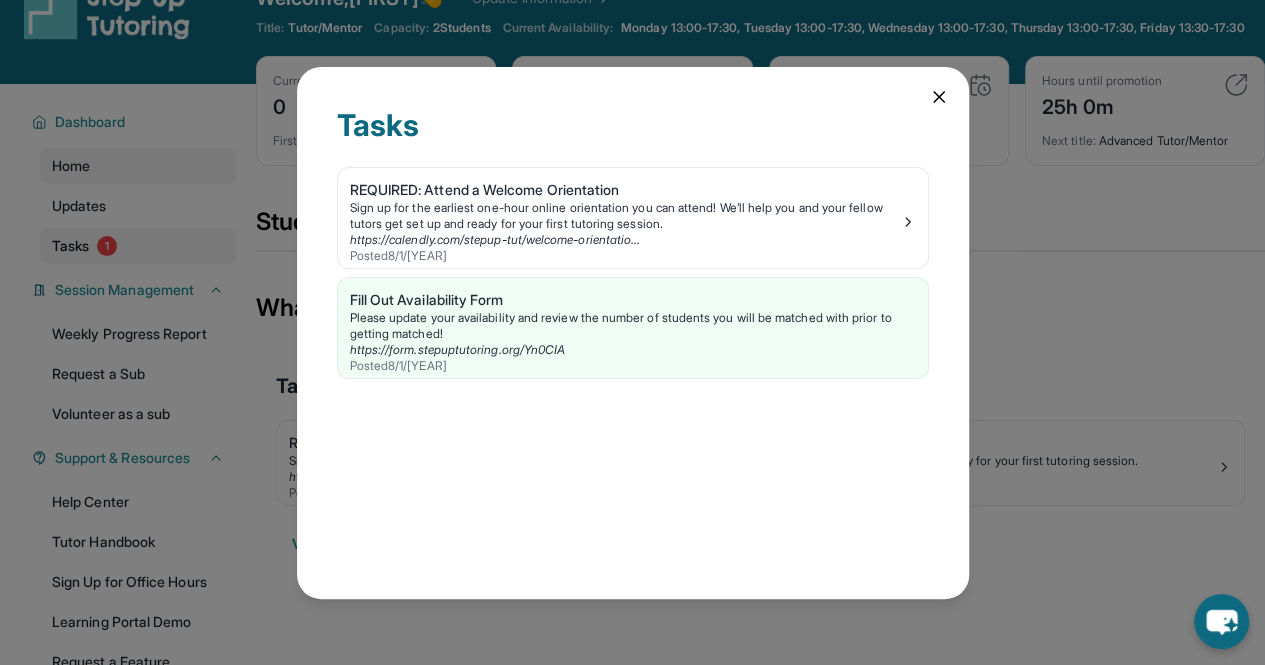 click on "Tasks REQUIRED: Attend a Welcome Orientation Sign up for the earliest one-hour online orientation you can attend! We’ll help you and your fellow tutors get set up and ready for your first tutoring session. https://calendly.com/stepup-tut/welcome-orientatio... Posted  8/1/2025 Fill Out Availability Form Please update your availability and review the number of students you will be matched with prior to getting matched! https://form.stepuptutoring.org/Yn0CIA Posted  8/1/2025" at bounding box center (633, 333) 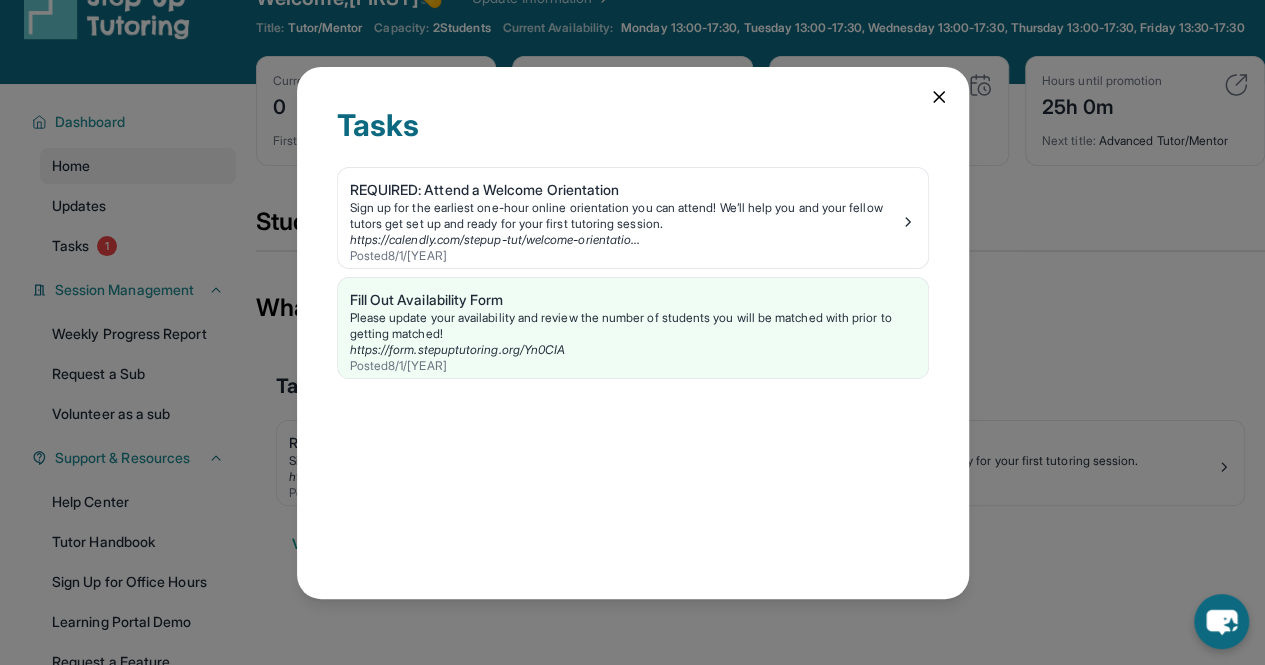 click 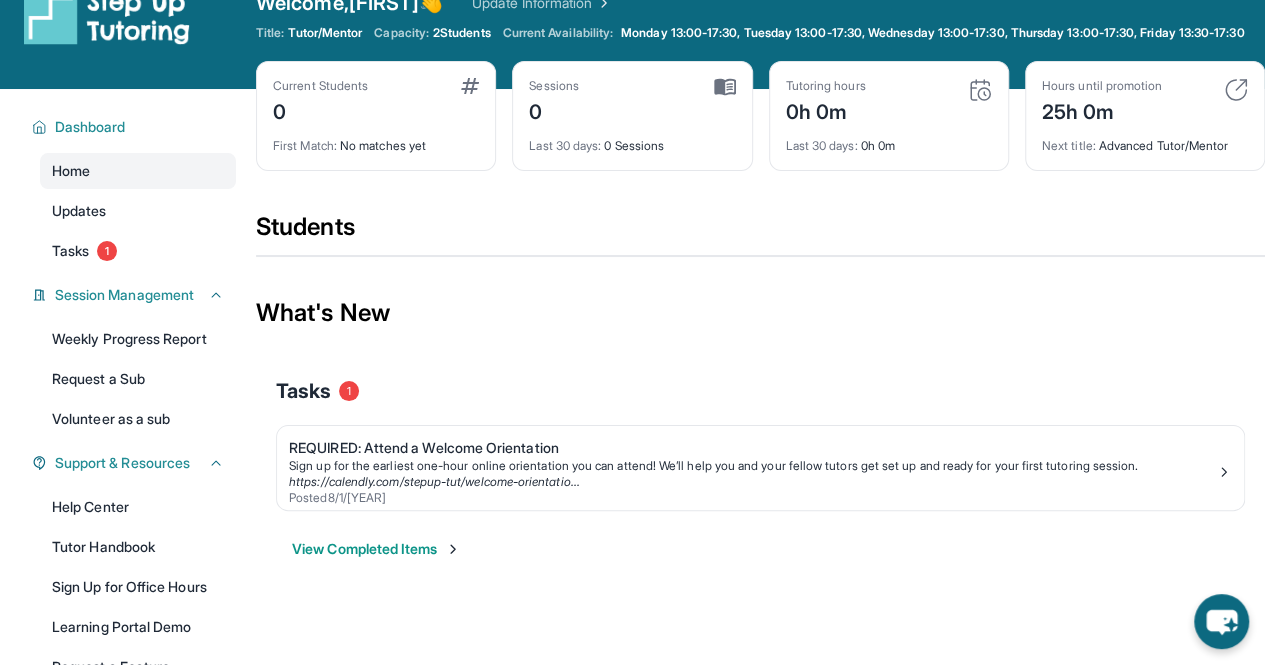scroll, scrollTop: 0, scrollLeft: 0, axis: both 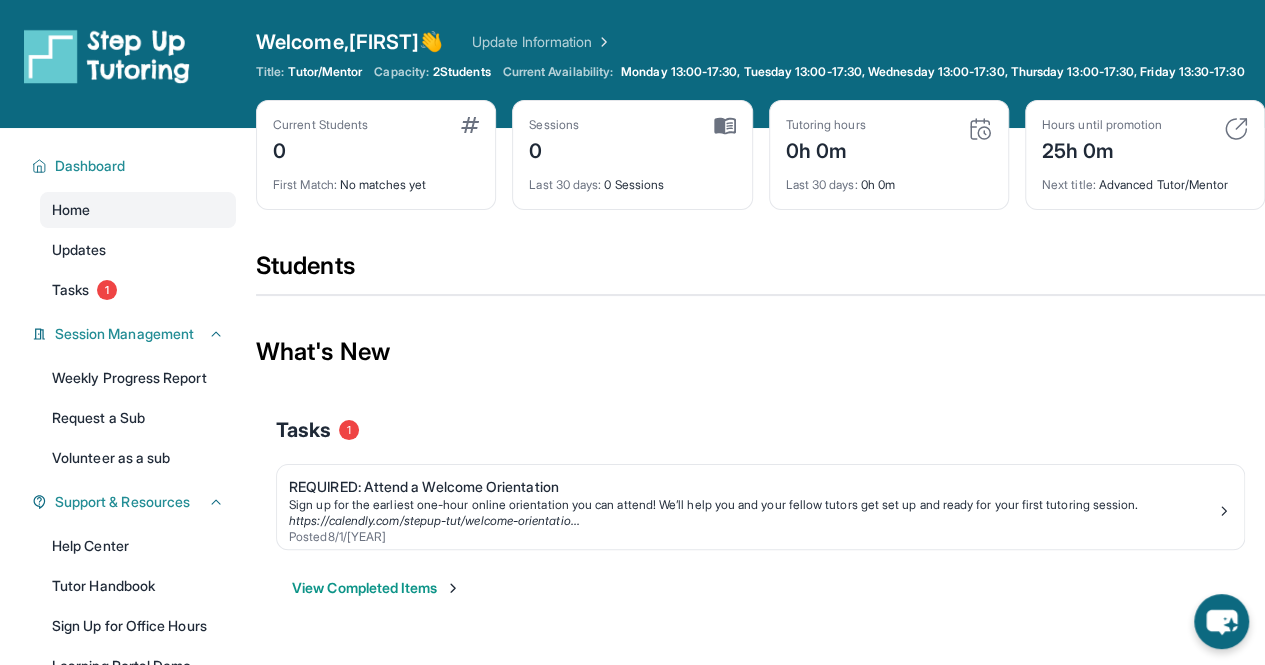 click on "Current Availability:" at bounding box center [558, 72] 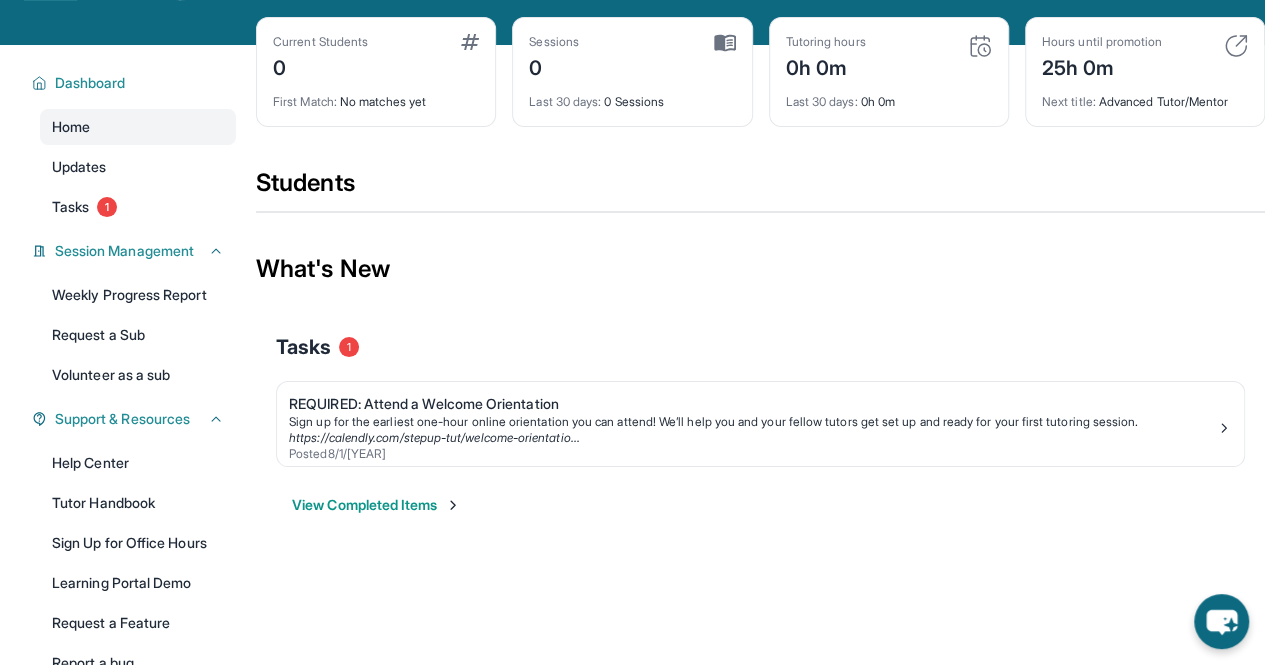 scroll, scrollTop: 214, scrollLeft: 0, axis: vertical 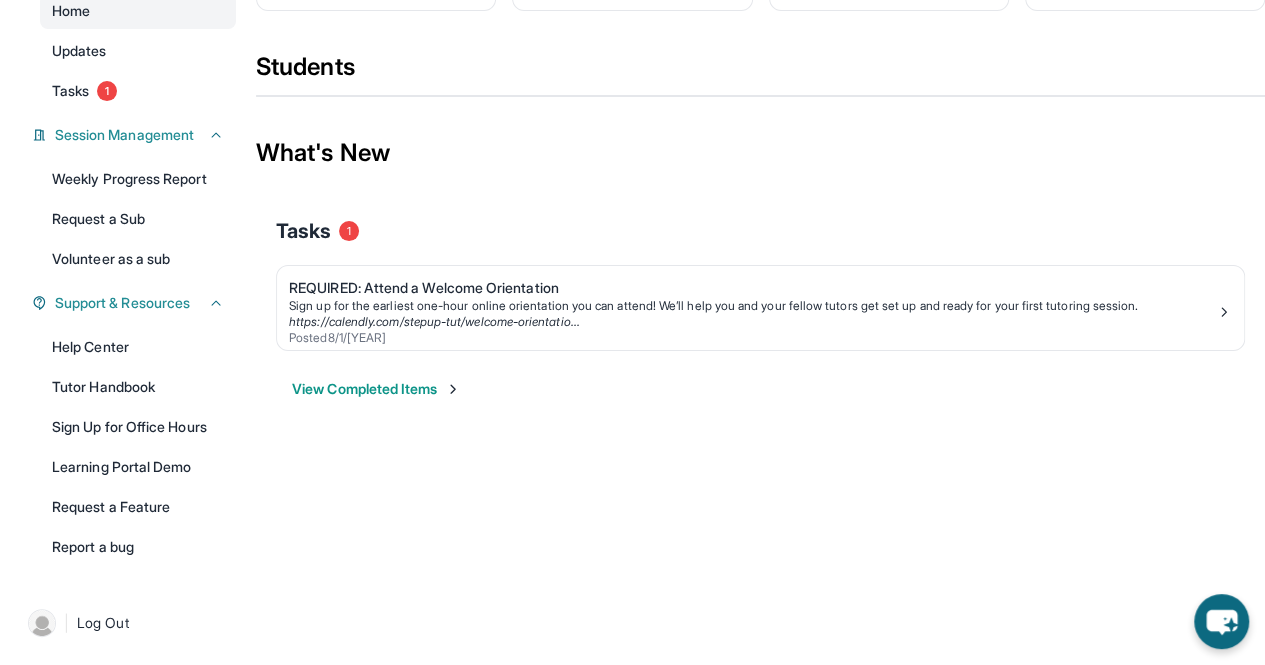 click on "View Completed Items" at bounding box center [376, 389] 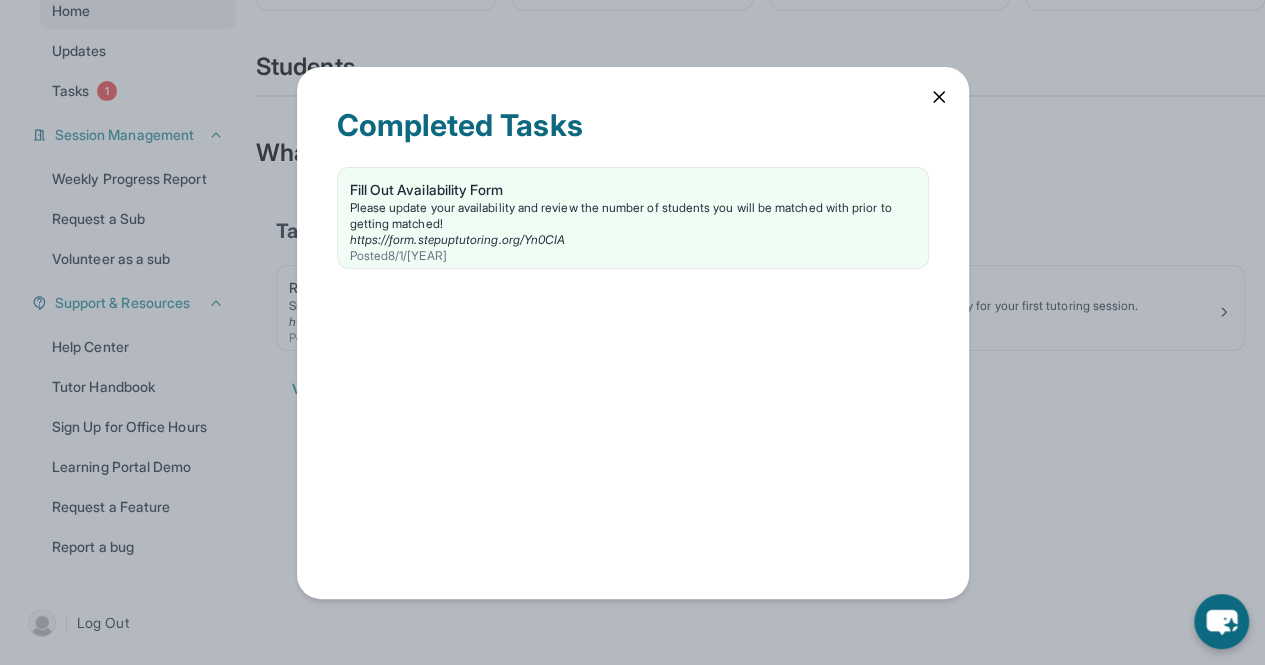 click on "https://form.stepuptutoring.org/Yn0CIA" at bounding box center [458, 239] 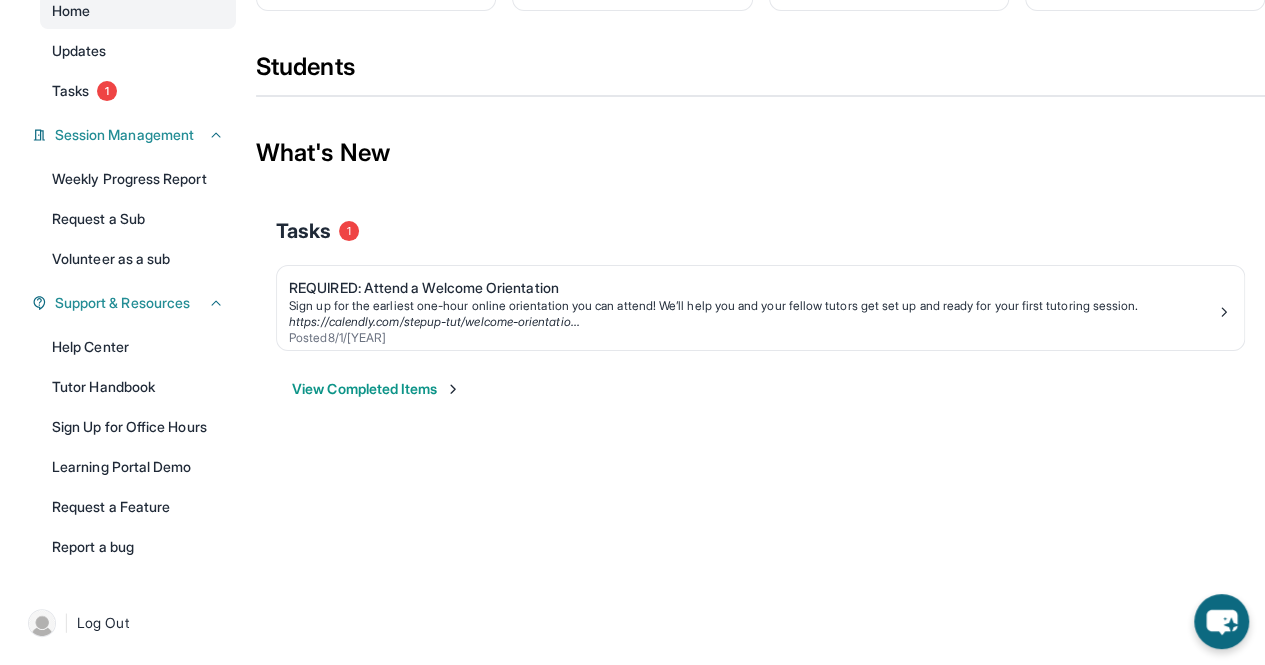 click on "View Completed Items" at bounding box center [376, 389] 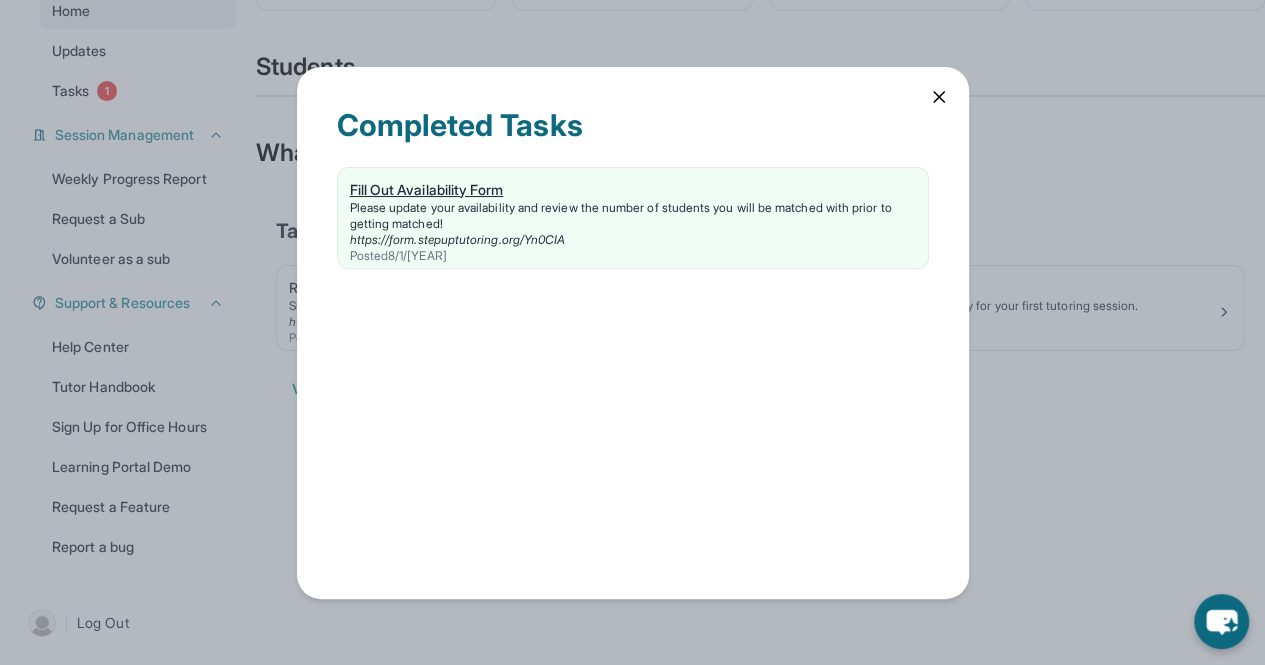 click on "Please update your availability and review the number of students you will be matched with prior to getting matched!" at bounding box center (633, 216) 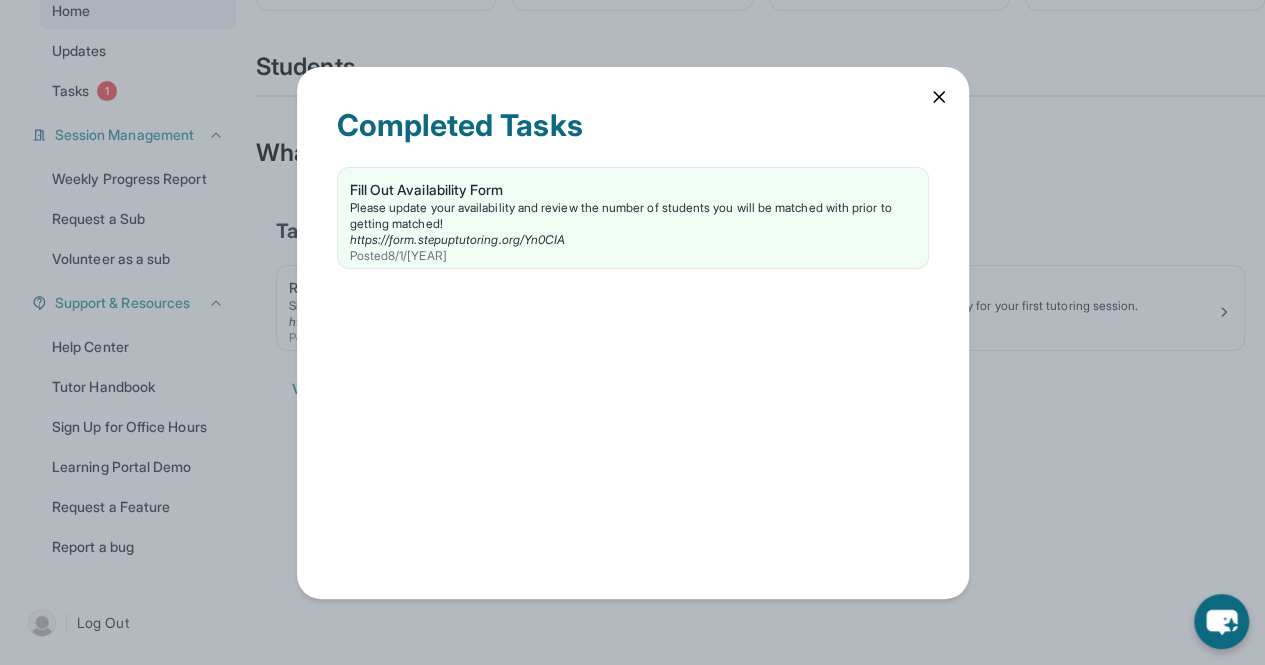 click 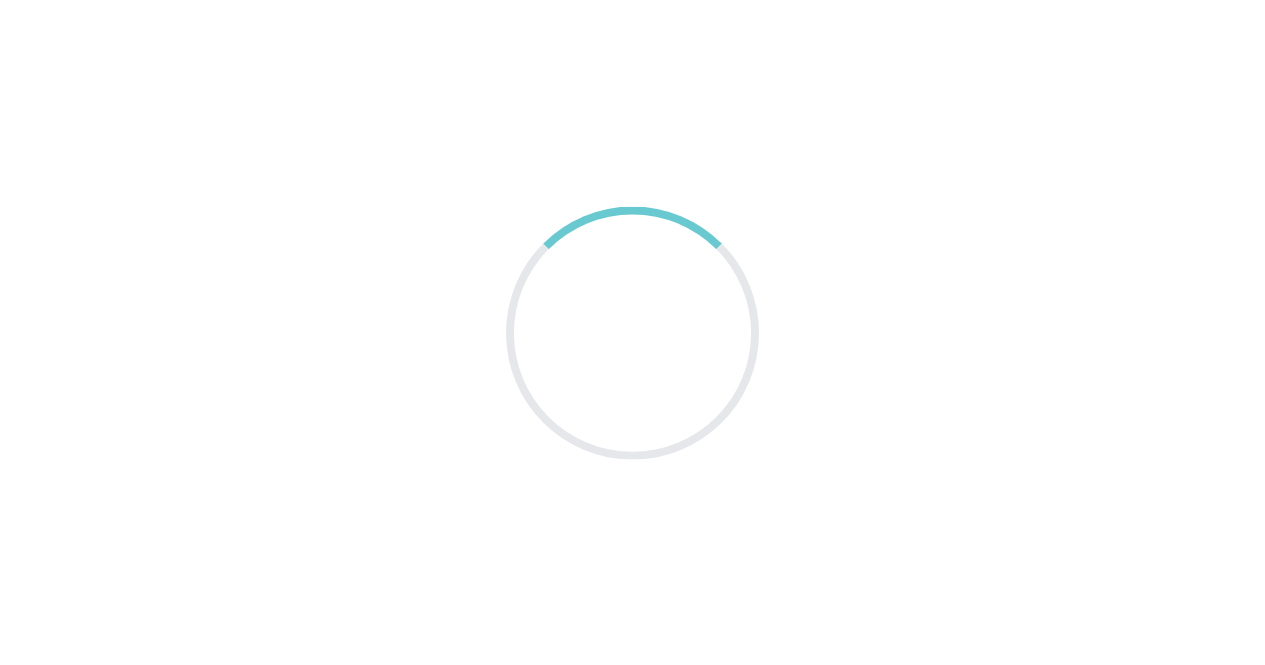 scroll, scrollTop: 0, scrollLeft: 0, axis: both 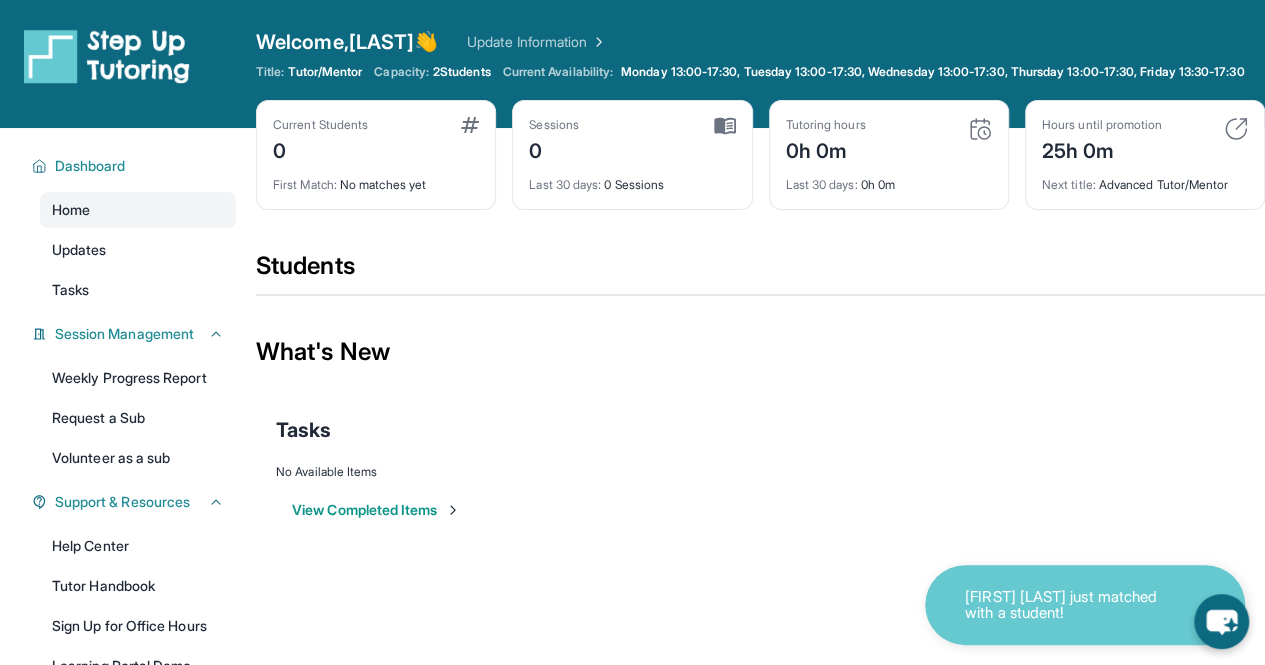 click on "Tasks" at bounding box center [303, 430] 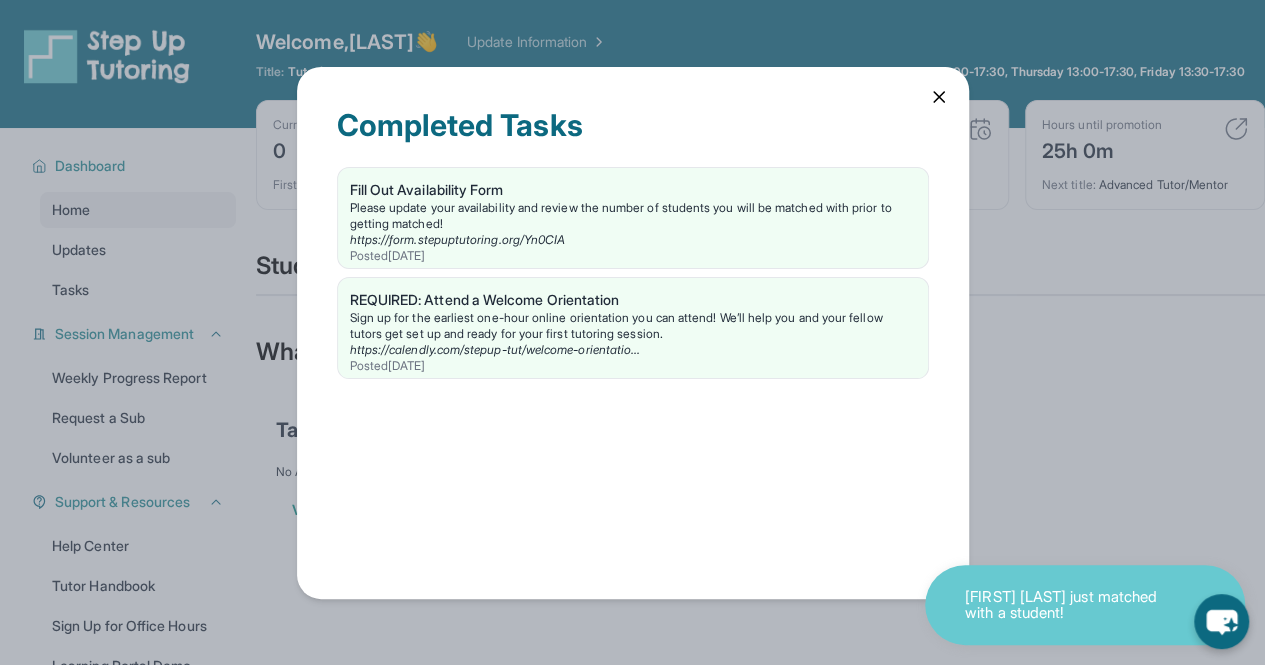 click on "https://calendly.com/stepup-tut/welcome-orientatio..." at bounding box center (495, 349) 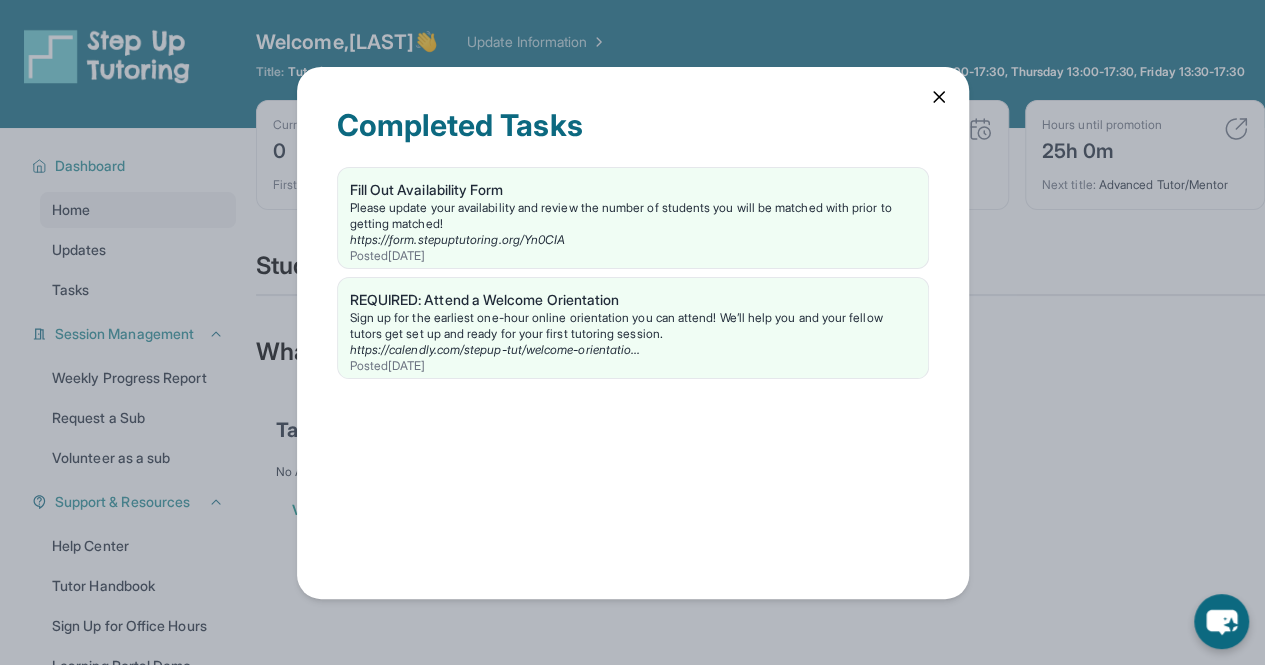 click on "Completed Tasks Fill Out Availability Form Please update your availability and review the number of students you will be matched with prior to getting matched! https://form.stepuptutoring.org/Yn0CIA Posted  [DATE] REQUIRED: Attend a Welcome Orientation Sign up for the earliest one-hour online orientation you can attend! We’ll help you and your fellow tutors get set up and ready for your first tutoring session. https://calendly.com/stepup-tut/welcome-orientatio... Posted  [DATE]" at bounding box center (633, 333) 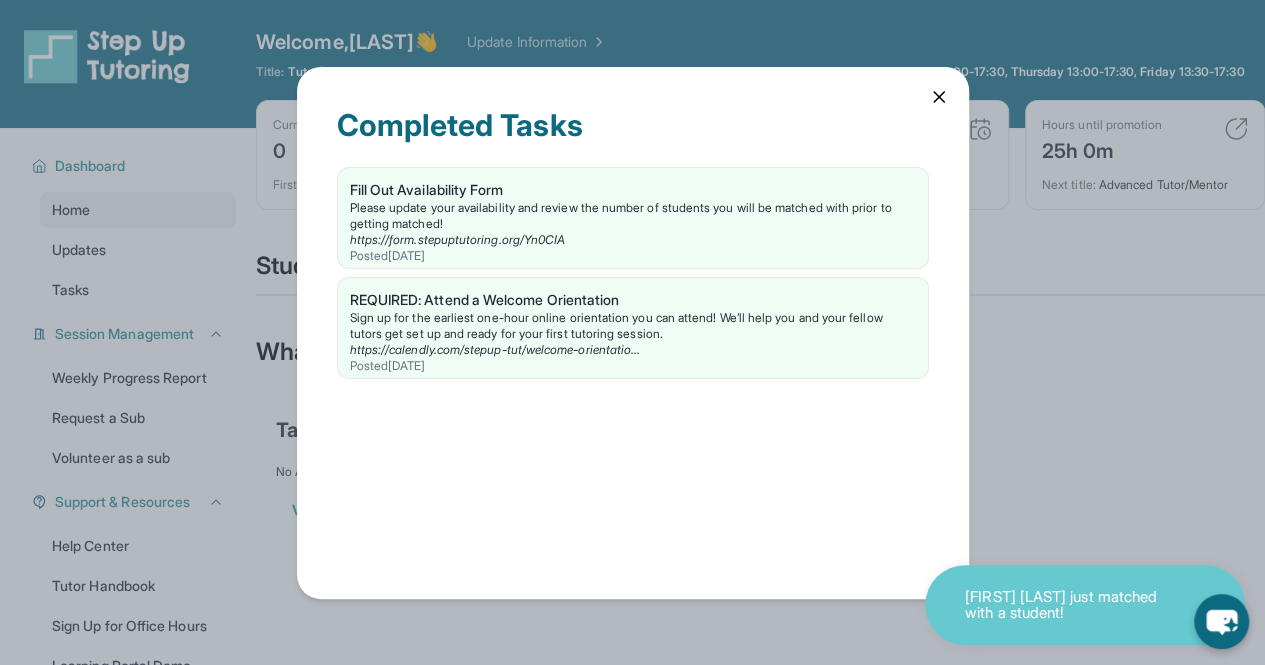 click 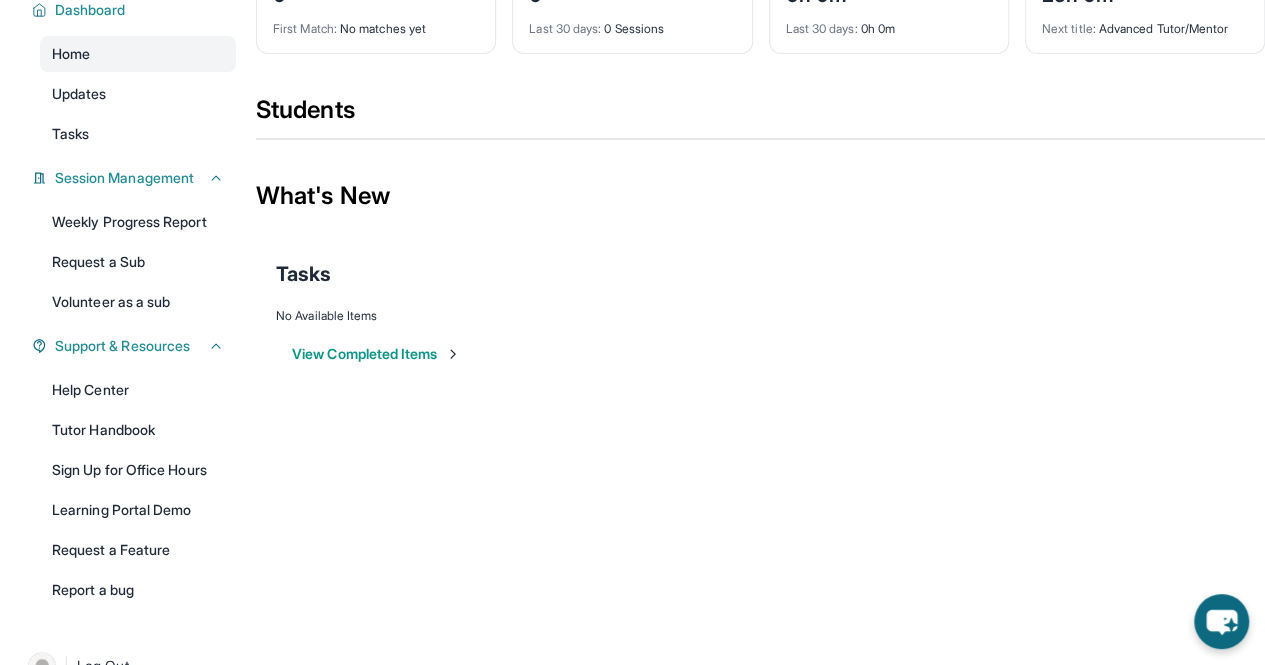 scroll, scrollTop: 157, scrollLeft: 0, axis: vertical 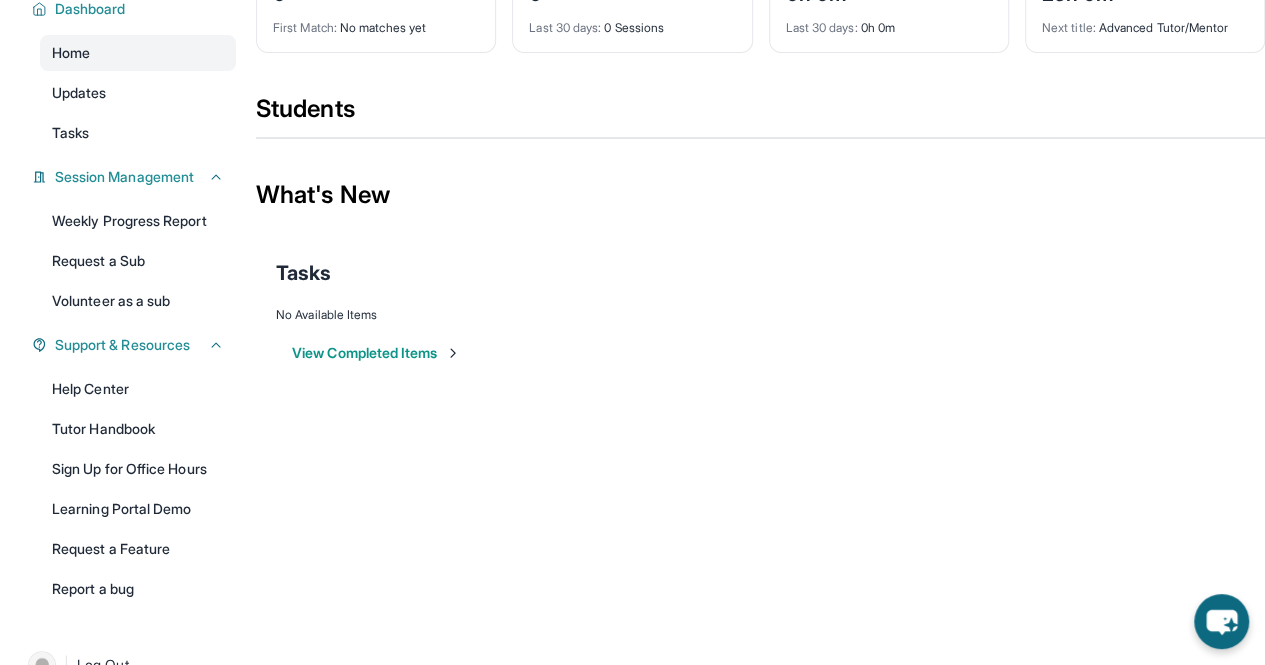 click on "View Completed Items" at bounding box center (376, 353) 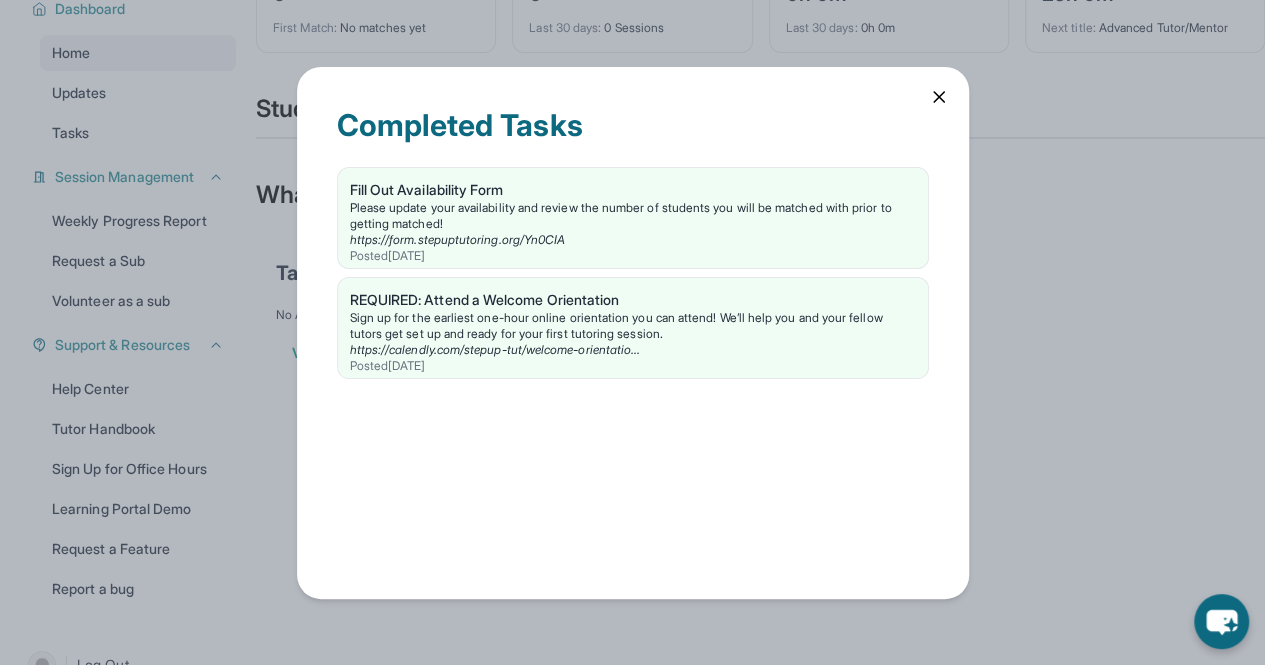 click on "Please update your availability and review the number of students you will be matched with prior to getting matched!" at bounding box center [633, 216] 